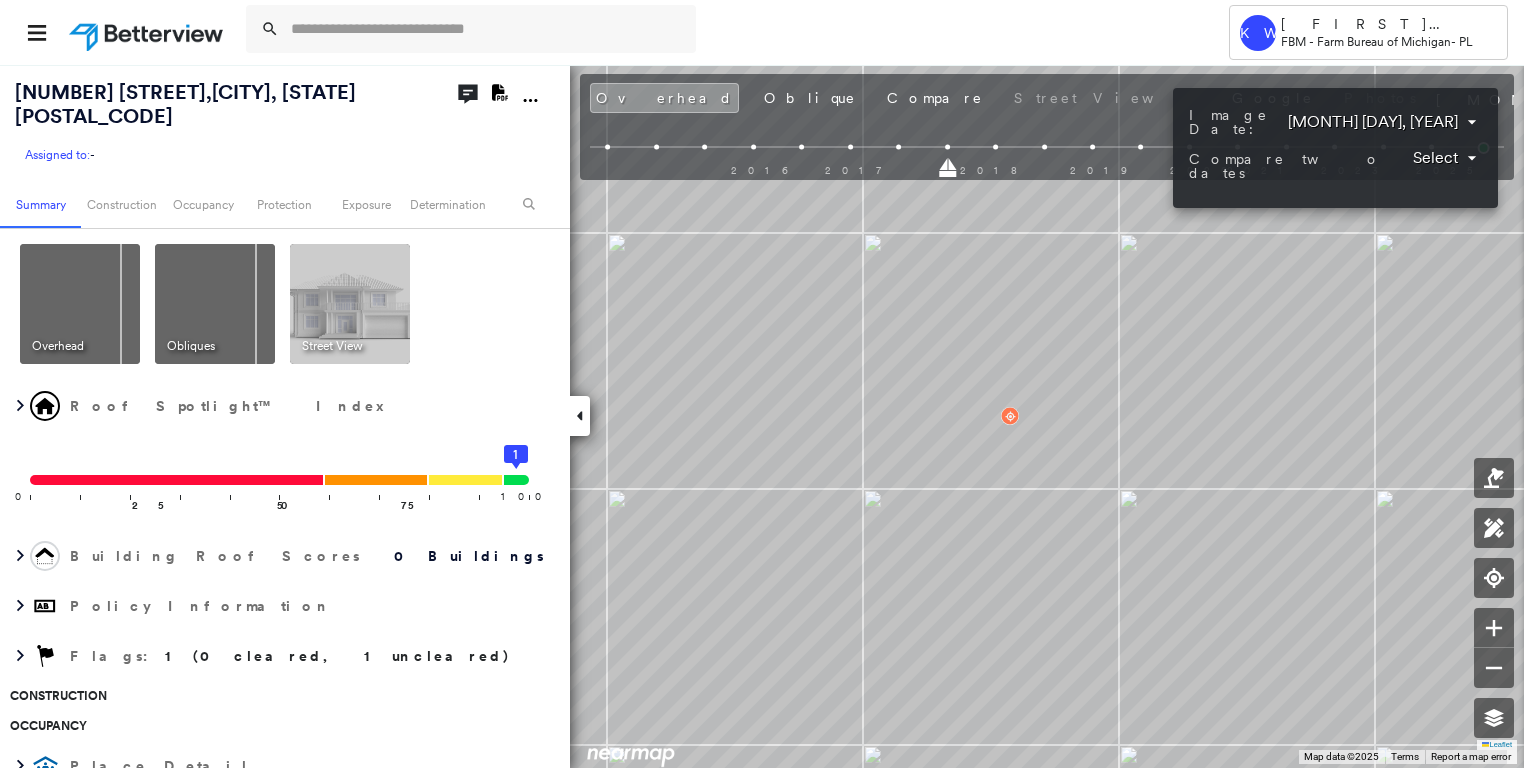 scroll, scrollTop: 0, scrollLeft: 0, axis: both 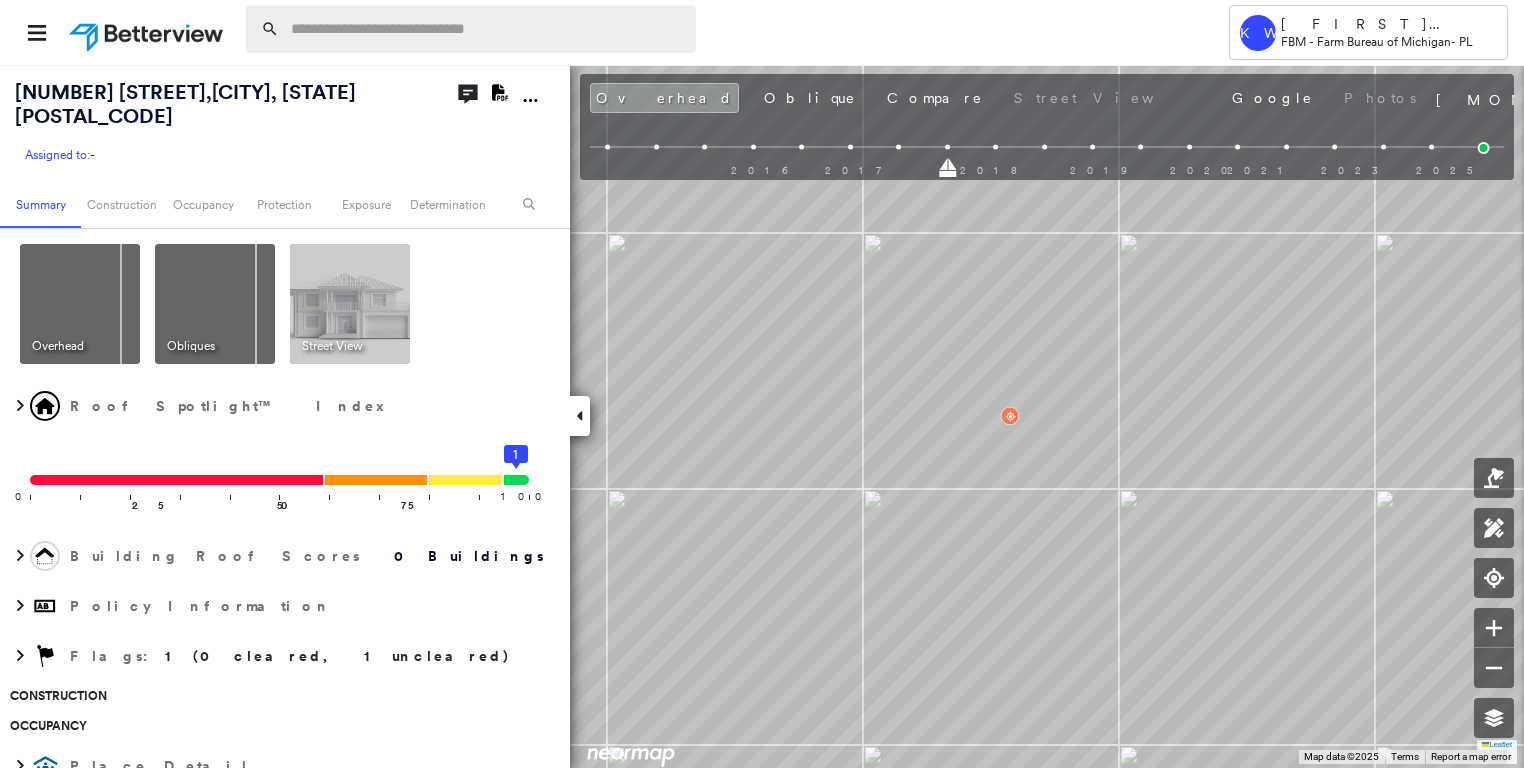 click at bounding box center [487, 29] 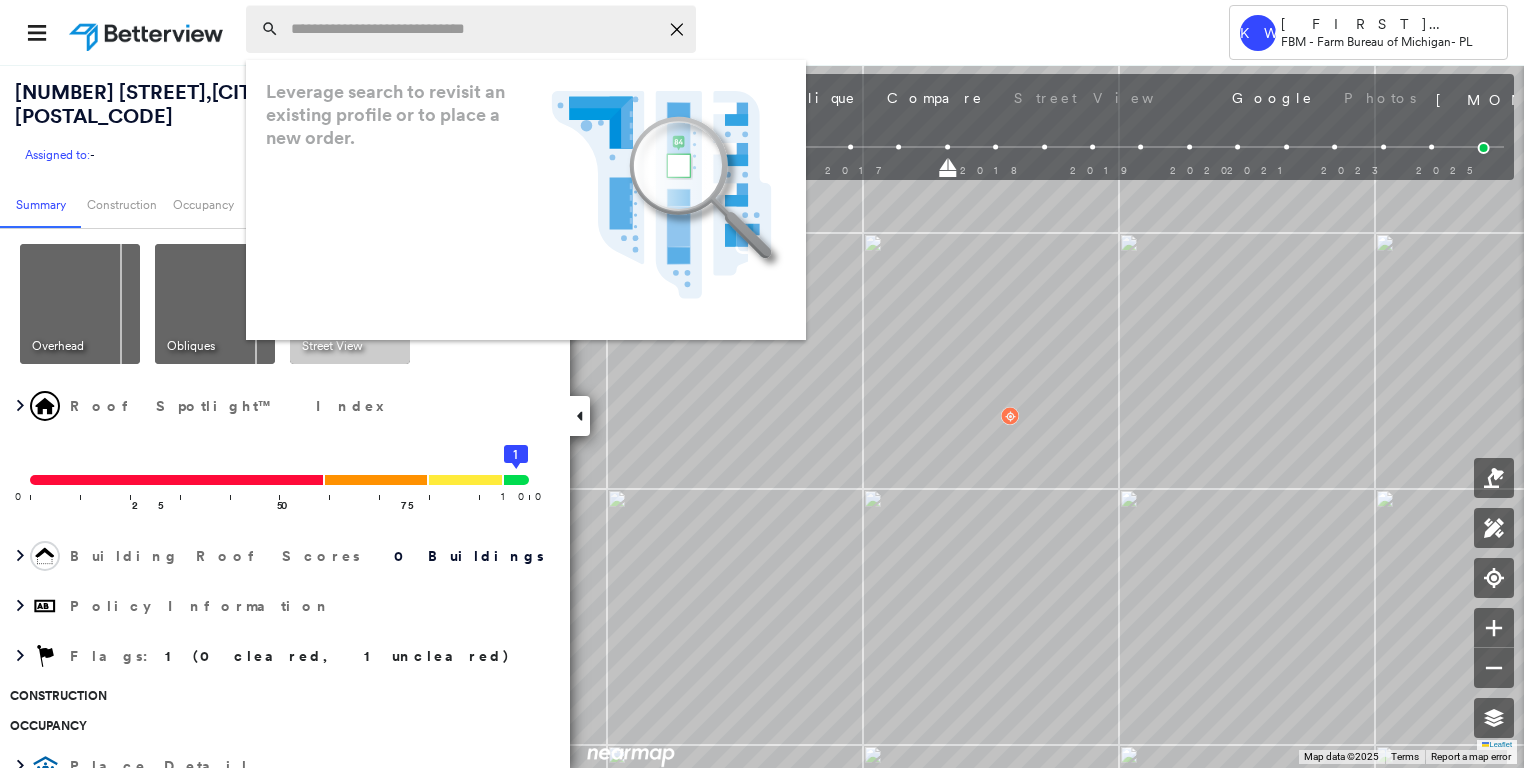 paste on "**********" 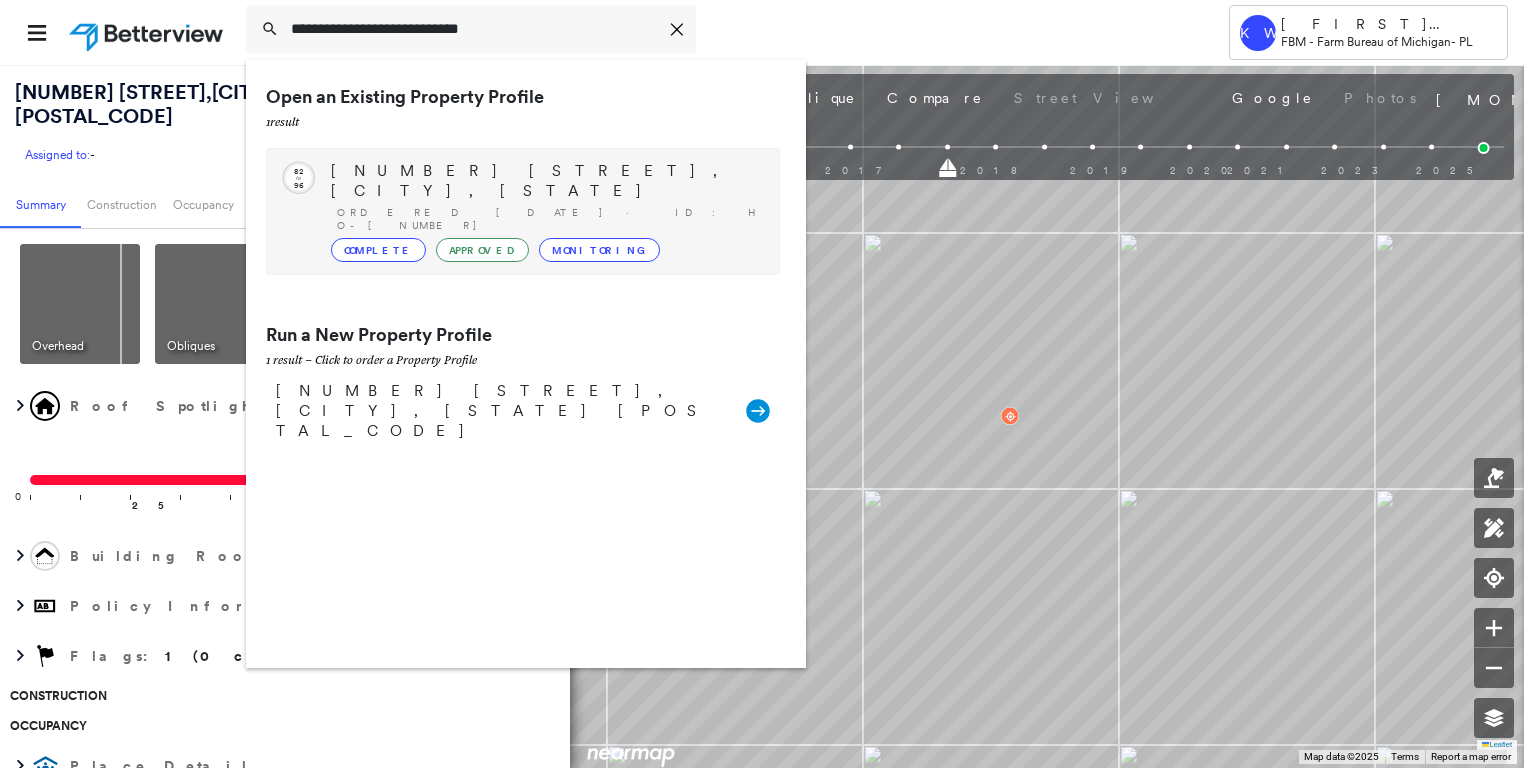 type on "**********" 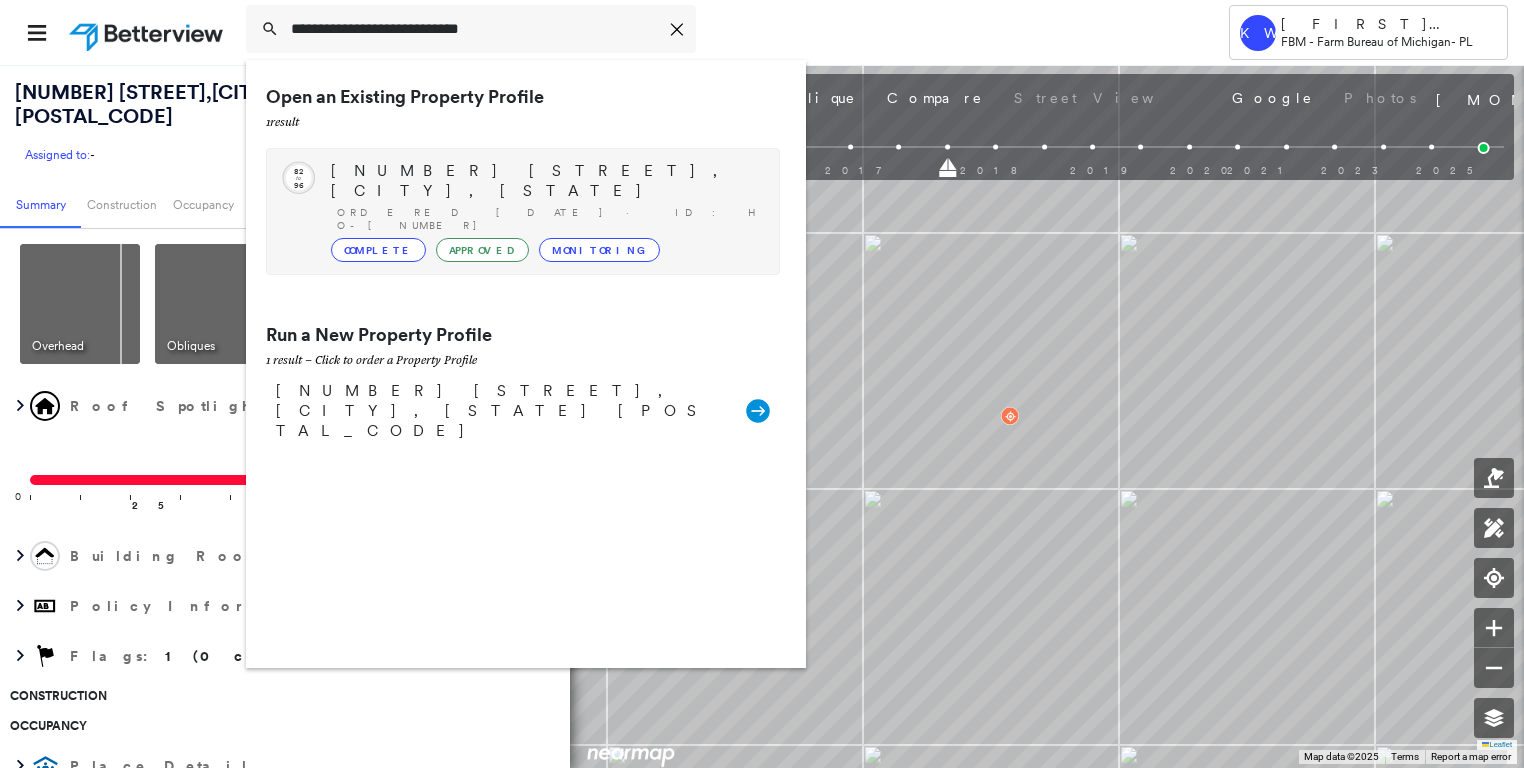 click on "[NUMBER] [STREET], [CITY], [STATE]" at bounding box center (545, 181) 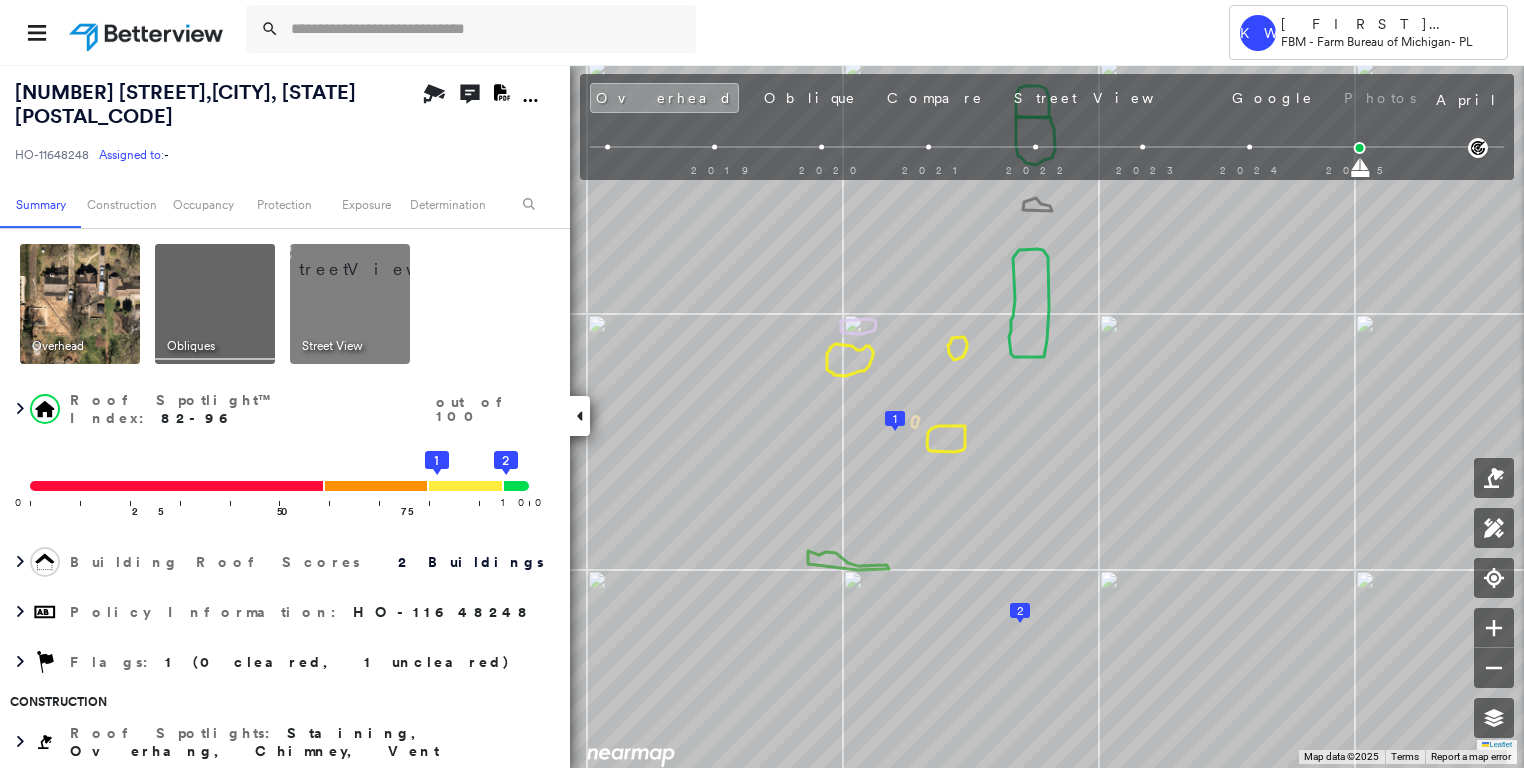 click at bounding box center [215, 304] 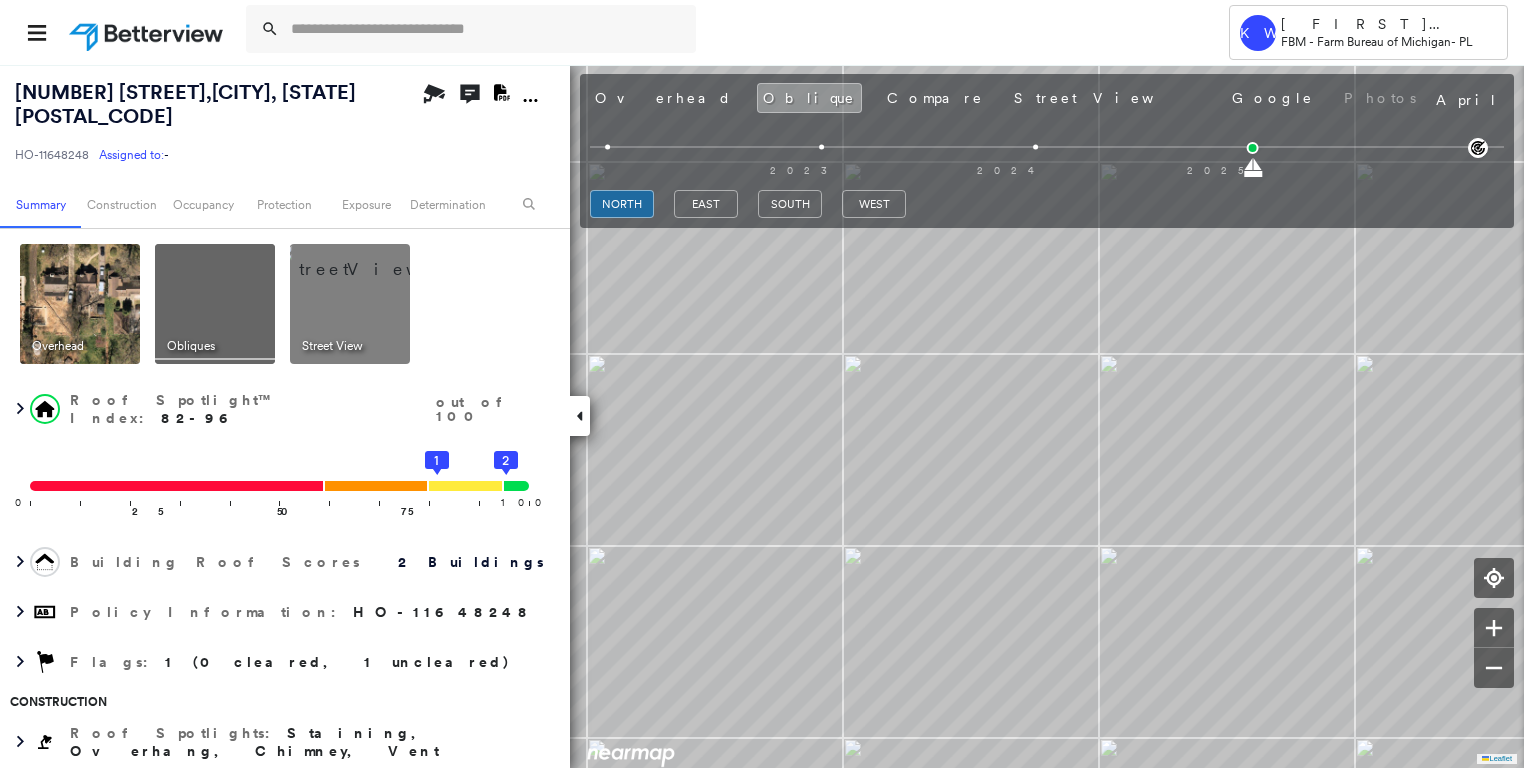 click at bounding box center (80, 304) 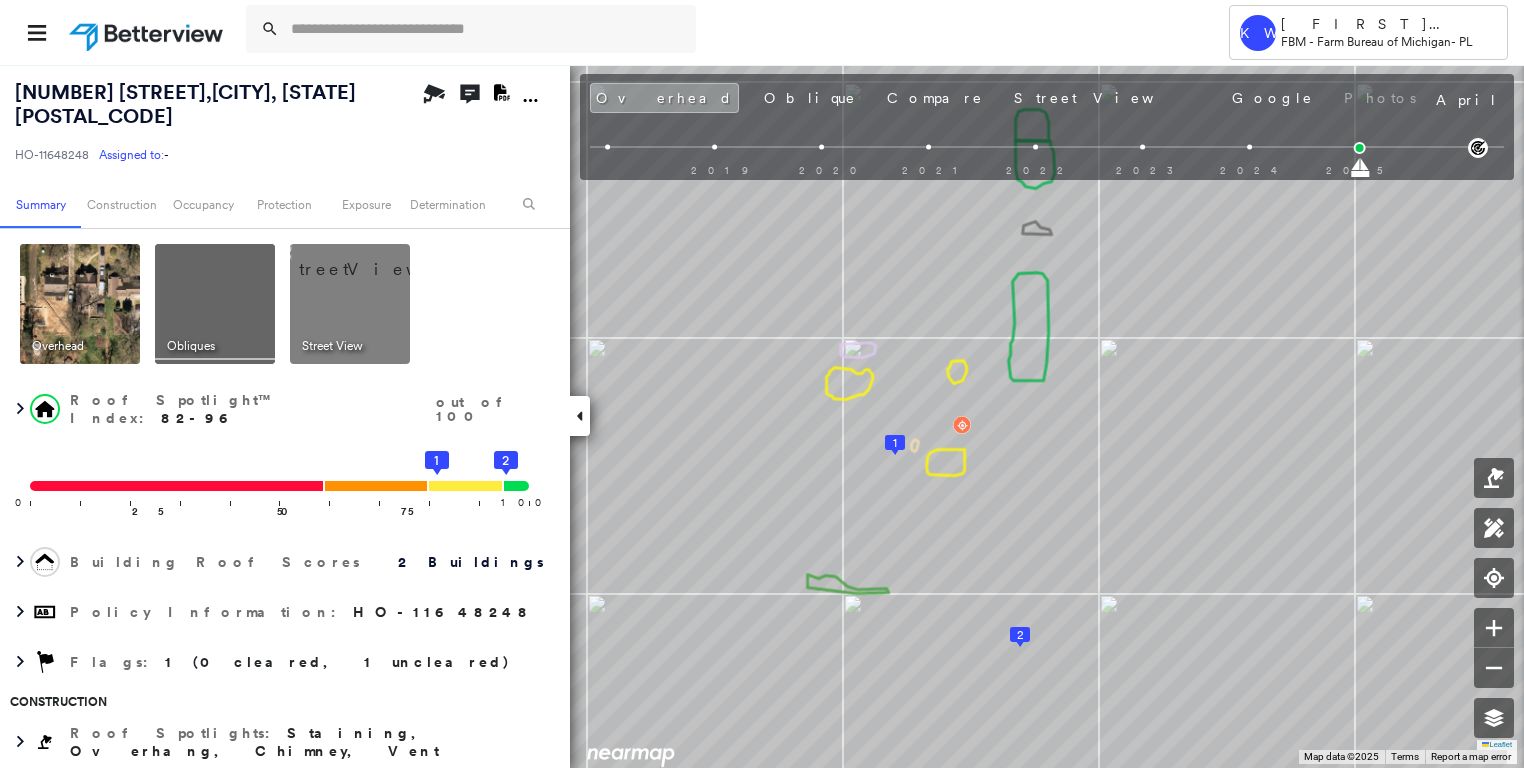 click at bounding box center [374, 259] 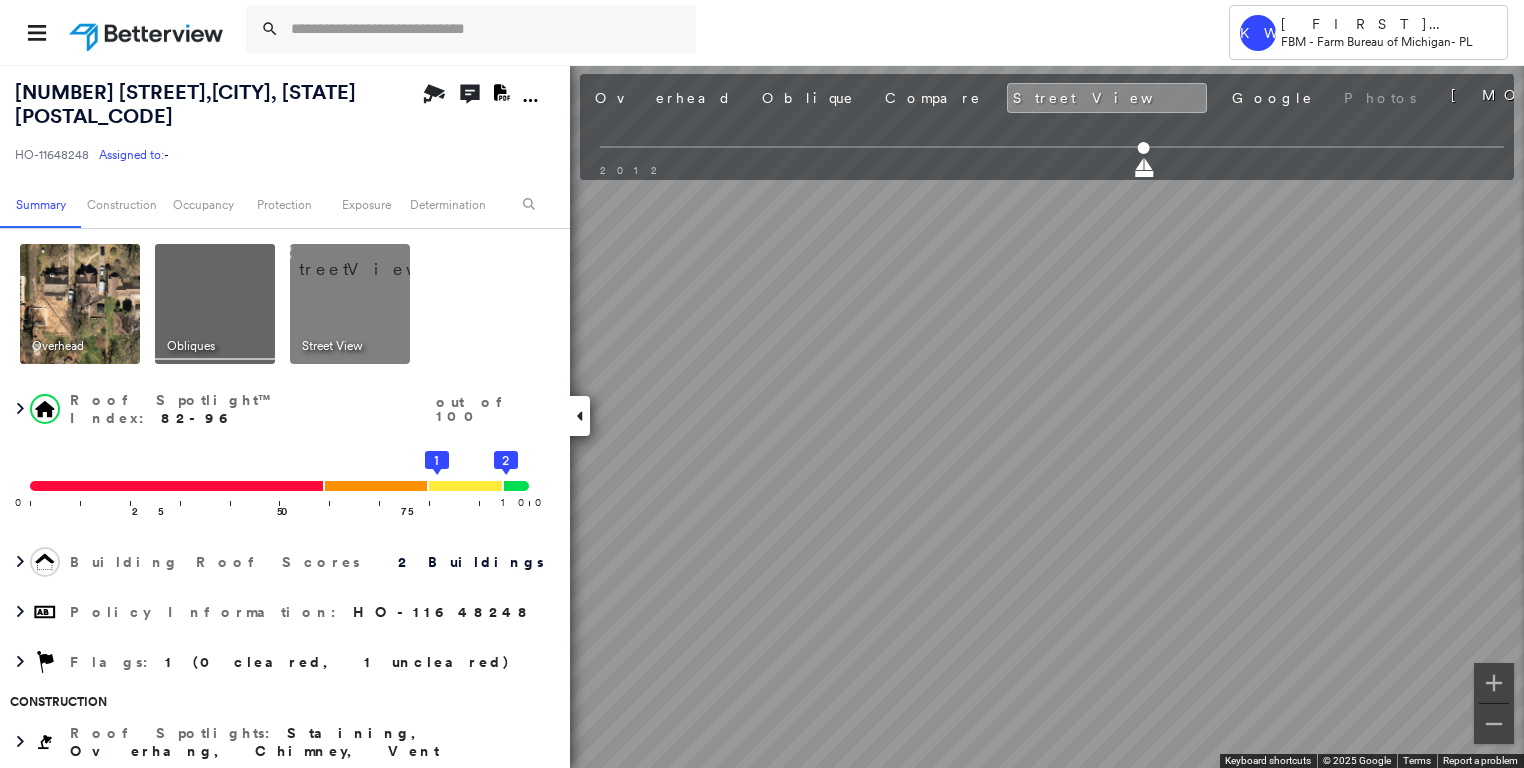 click on "Tower KW Kristina Wallace FBM - Farm Bureau of Michigan  -   PL [NUMBER] [STREET] ,  [CITY], [STATE] HO-[NUMBER] Assigned to:  - Assigned to:  - HO-[NUMBER] Assigned to:  - Open Comments Download PDF Report Summary Construction Occupancy Protection Exposure Determination Overhead Obliques Street View Roof Spotlight™ Index :  82-96 out of 100 0 100 25 50 75 2 1 Building Roof Scores 2 Buildings Policy Information :  HO-[NUMBER] Flags :  1 (0 cleared, 1 uncleared) Construction Roof Spotlights :  Staining, Overhang, Chimney, Vent Property Features :  Car, Cracked Pavement Roof Size & Shape :  2 buildings  Occupancy Place Detail Protection Exposure FEMA Risk Index Additional Perils Tree Fall Risk:  Present   Determination Flags :  1 (0 cleared, 1 uncleared) Uncleared Flags (1) Cleared Flags  (0) Low Low Priority Flagged [DATE] Clear Action Taken New Entry History Quote/New Business Terms & Conditions Added ACV Endorsement Added Cosmetic Endorsement Inspection/Loss Control Onsite Inspection Ordered General" at bounding box center [762, 384] 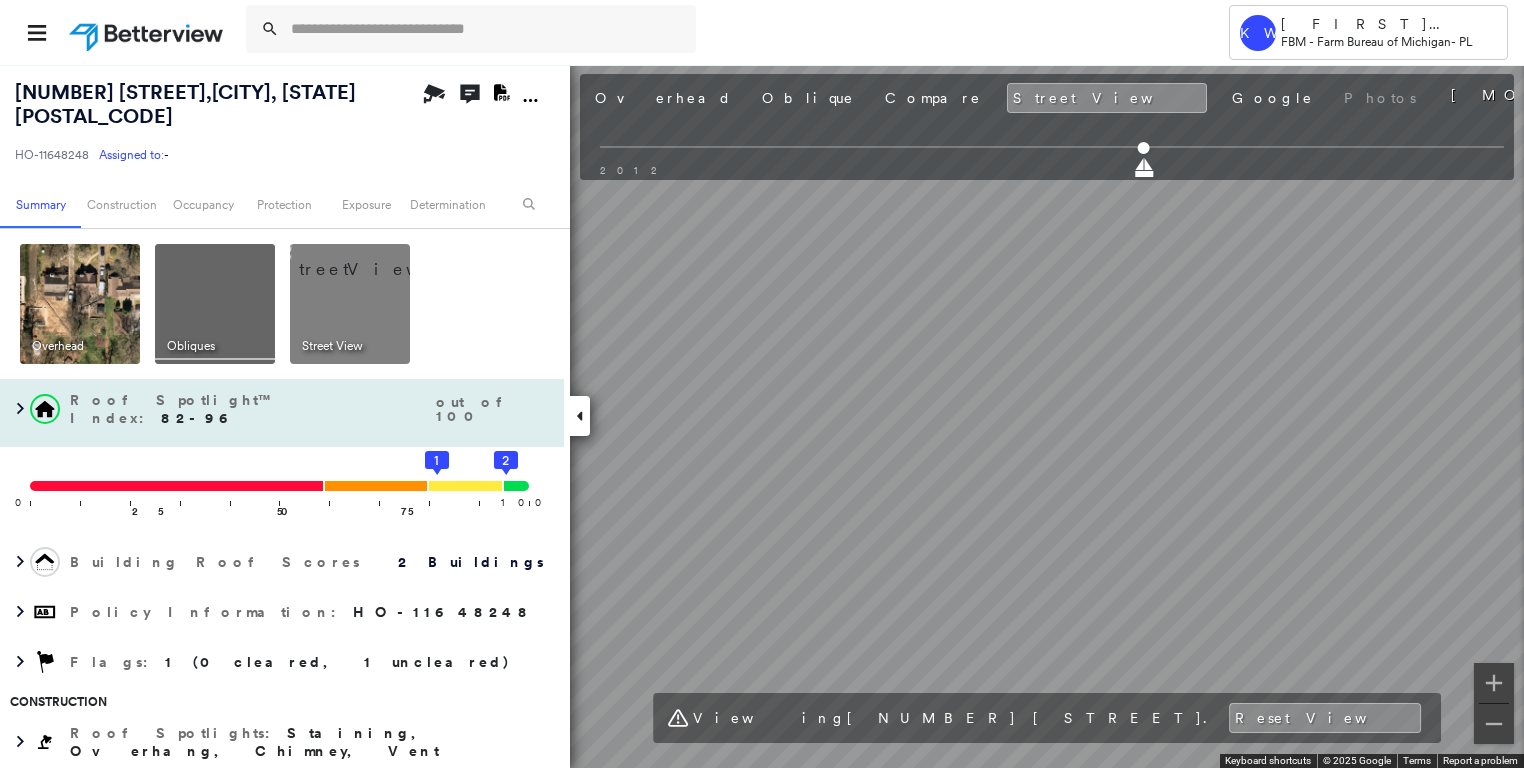 click on "[NUMBER] [STREET] ,  [CITY], [STATE] [POSTAL_CODE] HO-[NUMBER] Assigned to:  - Assigned to:  - HO-[NUMBER] Assigned to:  - Open Comments Download PDF Report Summary Construction Occupancy Protection Exposure Determination Overhead Obliques Street View Roof Spotlight™ Index :  82-96 out of 100 0 100 25 50 75 2 1 Building Roof Scores 2 Buildings Policy Information :  HO-[NUMBER] Flags :  1 (0 cleared, 1 uncleared) Construction Roof Spotlights :  Staining, Overhang, Chimney, Vent Property Features :  Car, Cracked Pavement Roof Size & Shape :  2 buildings  Occupancy Place Detail Protection Exposure FEMA Risk Index Additional Perils Tree Fall Risk:  Present   Determination Flags :  1 (0 cleared, 1 uncleared) Uncleared Flags (1) Cleared Flags  (0) Low Low Priority Flagged [DATE] Clear Action Taken New Entry History Quote/New Business Terms & Conditions Added ACV Endorsement Added Cosmetic Endorsement Inspection/Loss Control Report Information Added to Inspection Survey Onsite Inspection Ordered General Save Renewal General" at bounding box center (762, 416) 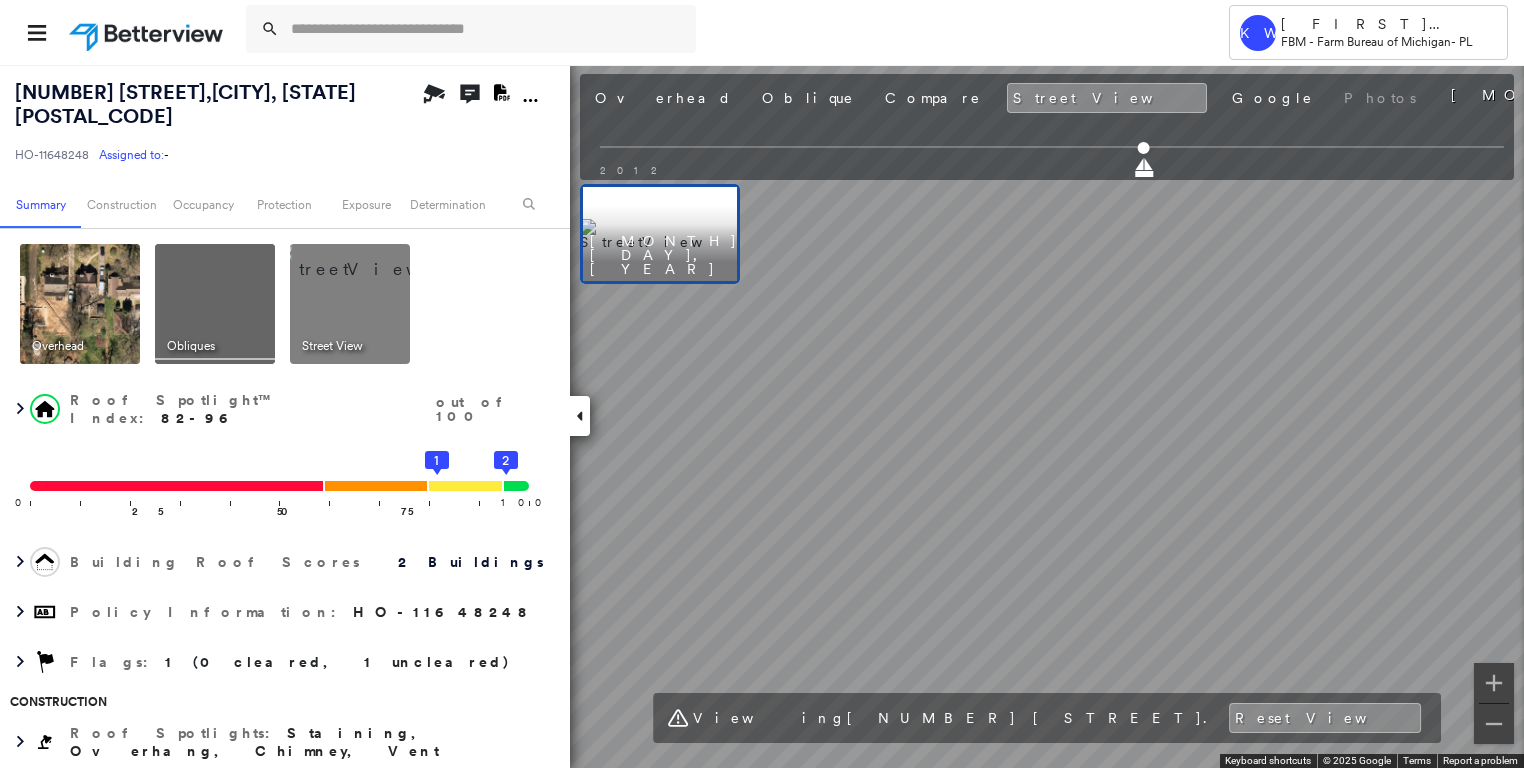 click on "Tower KW Kristina Wallace FBM - Farm Bureau of Michigan  -   PL [NUMBER] [STREET] ,  [CITY], [STATE] HO-[NUMBER] Assigned to:  - Assigned to:  - HO-[NUMBER] Assigned to:  - Open Comments Download PDF Report Summary Construction Occupancy Protection Exposure Determination Overhead Obliques Street View Roof Spotlight™ Index :  82-96 out of 100 0 100 25 50 75 2 1 Building Roof Scores 2 Buildings Policy Information :  HO-[NUMBER] Flags :  1 (0 cleared, 1 uncleared) Construction Roof Spotlights :  Staining, Overhang, Chimney, Vent Property Features :  Car, Cracked Pavement Roof Size & Shape :  2 buildings  Occupancy Place Detail Protection Exposure FEMA Risk Index Additional Perils Tree Fall Risk:  Present   Determination Flags :  1 (0 cleared, 1 uncleared) Uncleared Flags (1) Cleared Flags  (0) Low Low Priority Flagged [DATE] Clear Action Taken New Entry History Quote/New Business Terms & Conditions Added ACV Endorsement Added Cosmetic Endorsement Inspection/Loss Control Onsite Inspection Ordered General" at bounding box center (762, 384) 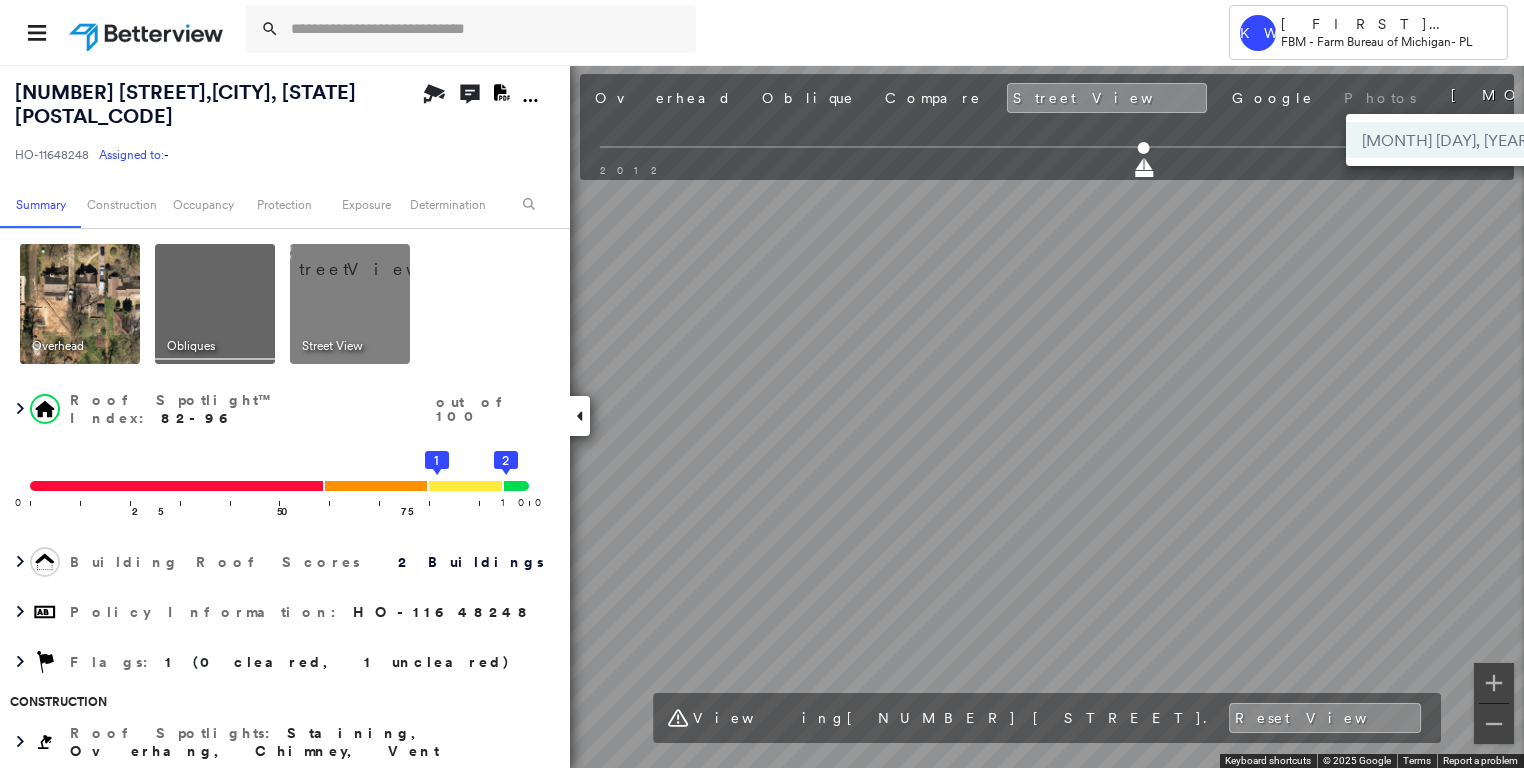 click at bounding box center [762, 384] 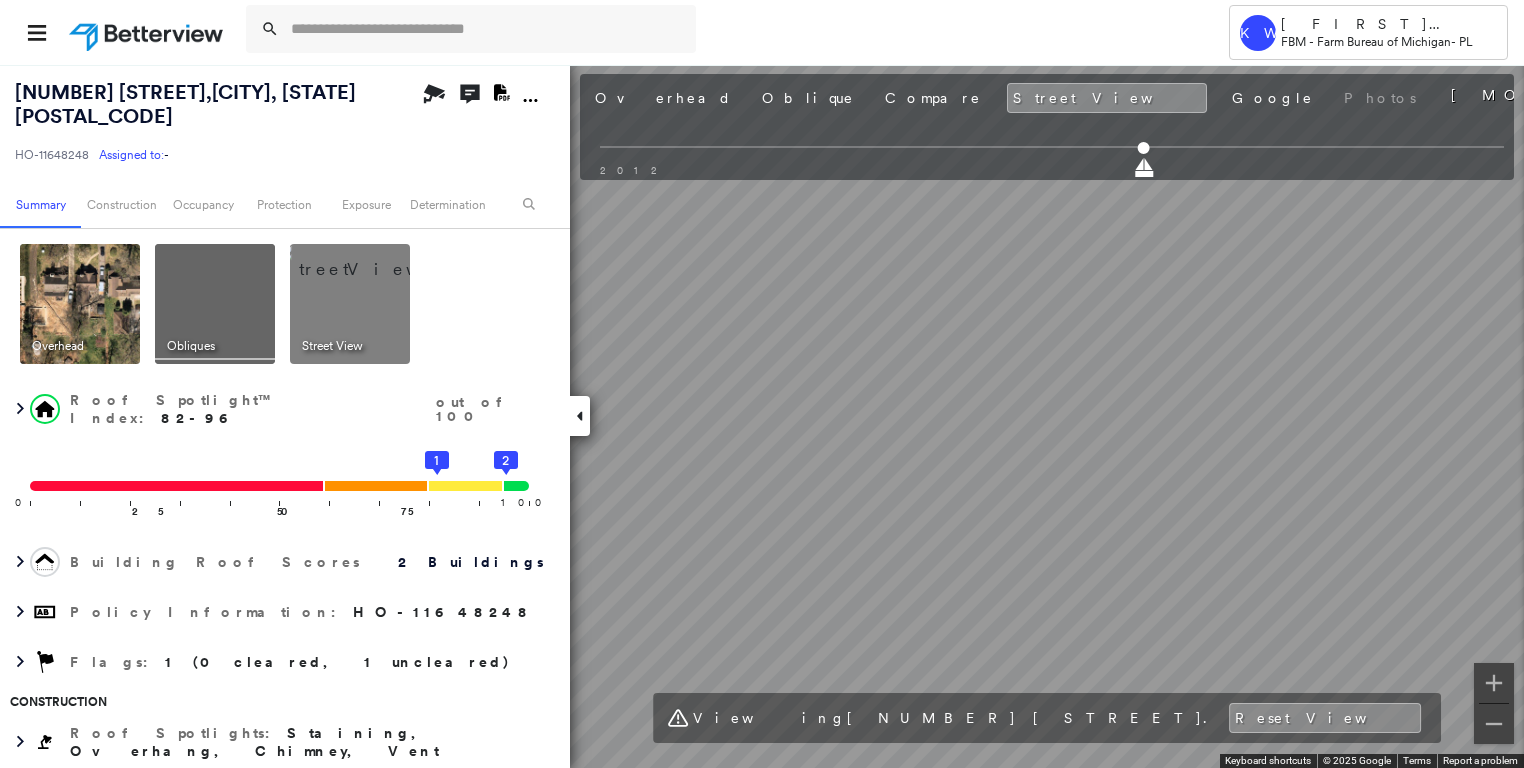 click at bounding box center (80, 304) 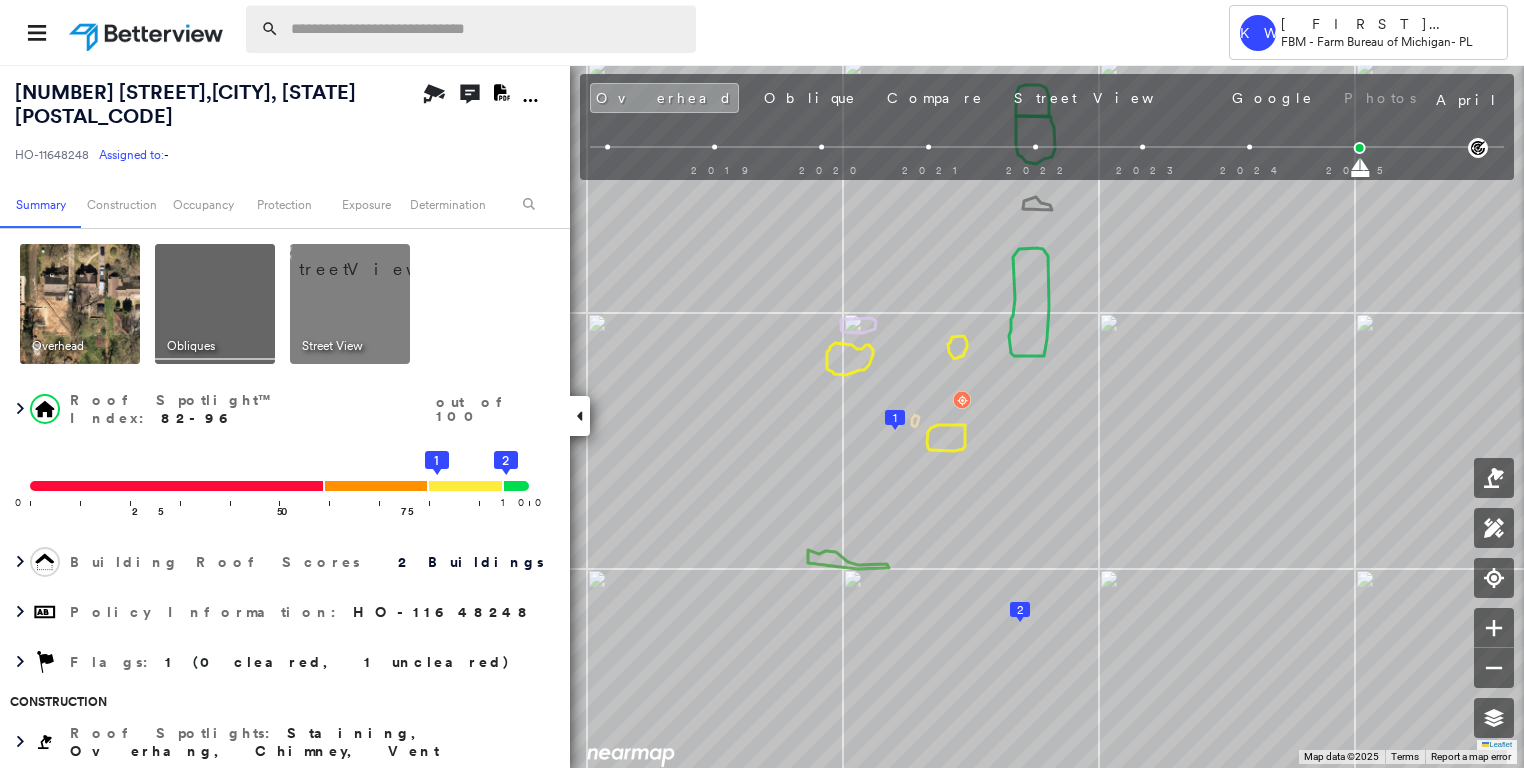 click at bounding box center [487, 29] 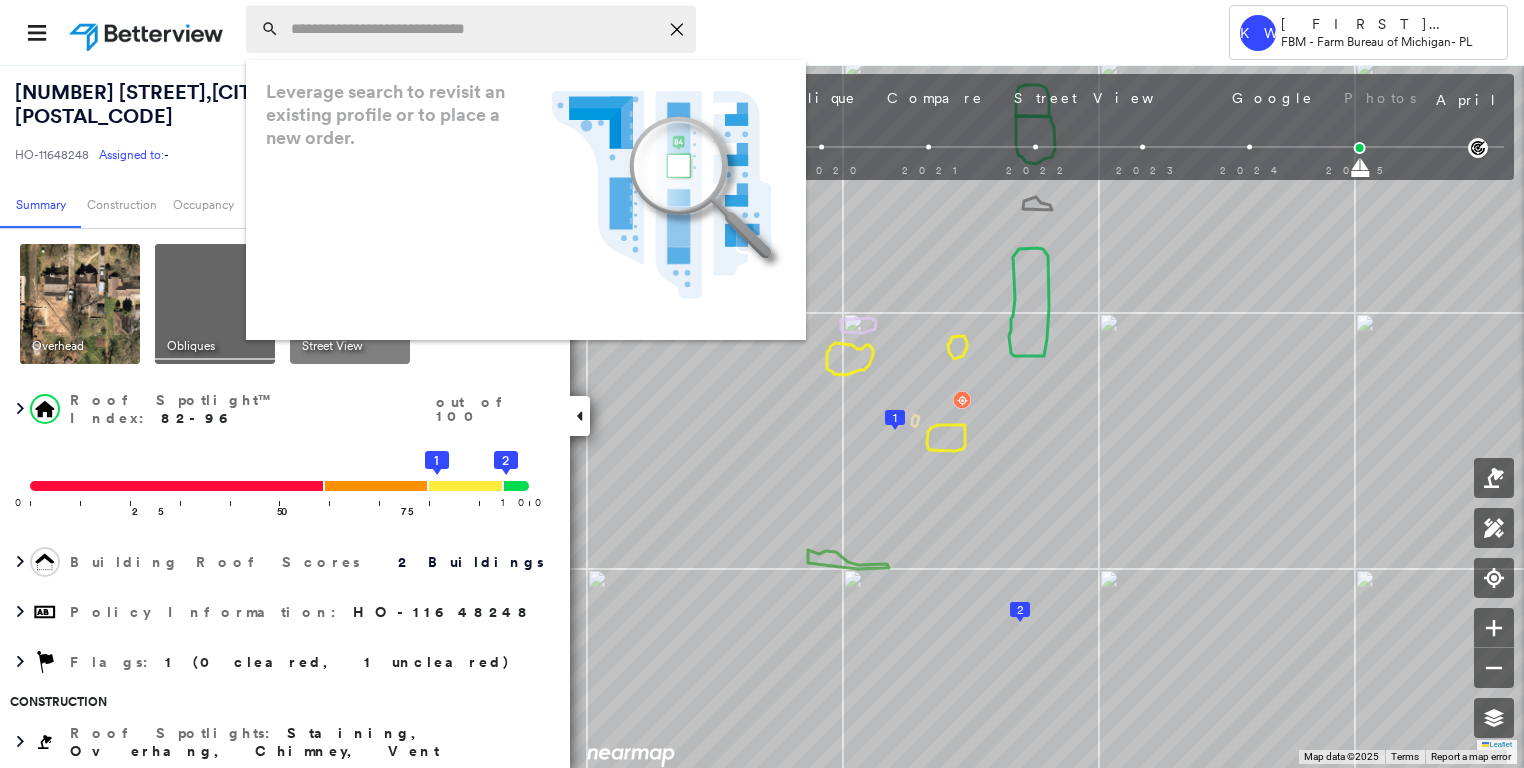 paste on "**********" 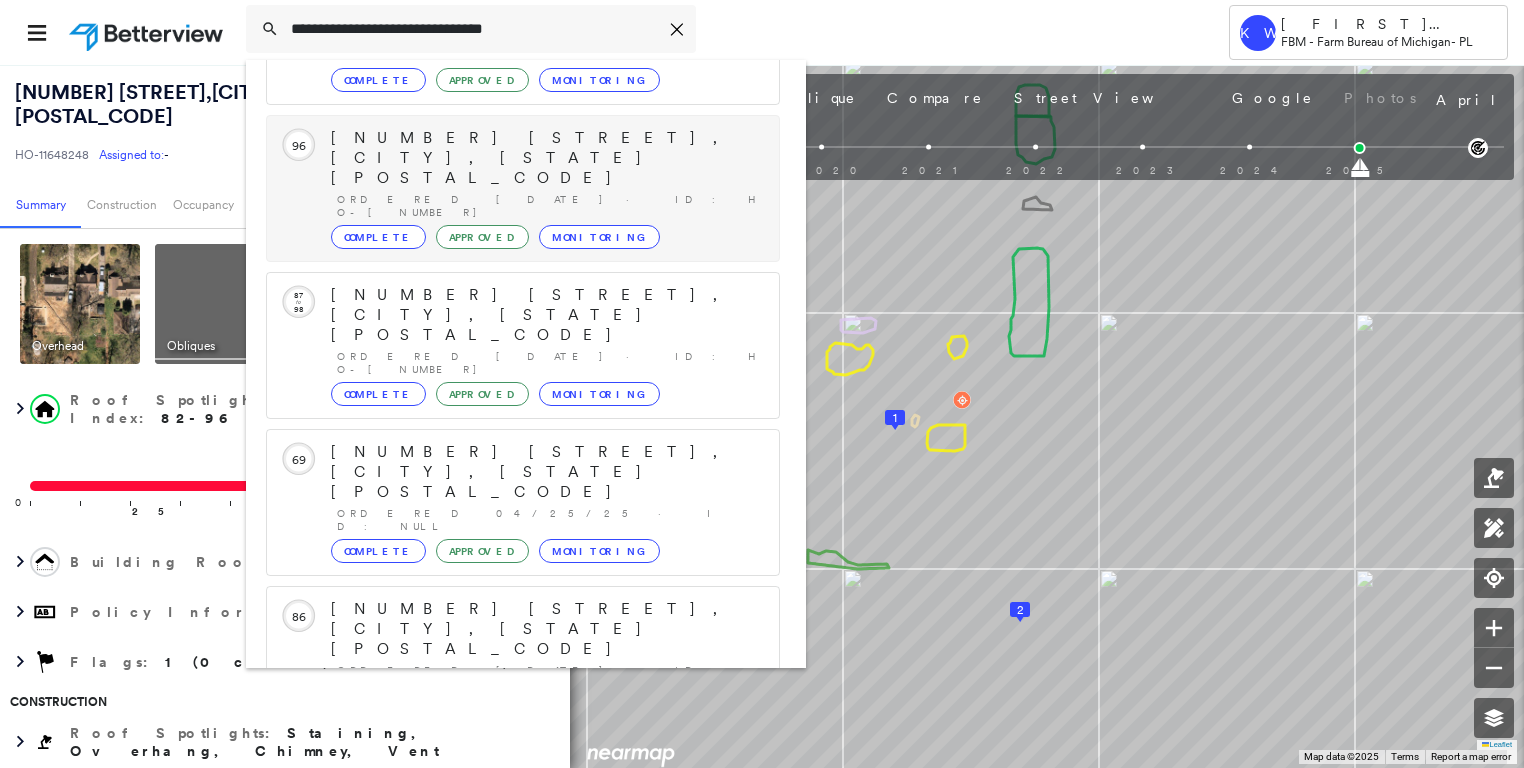 scroll, scrollTop: 208, scrollLeft: 0, axis: vertical 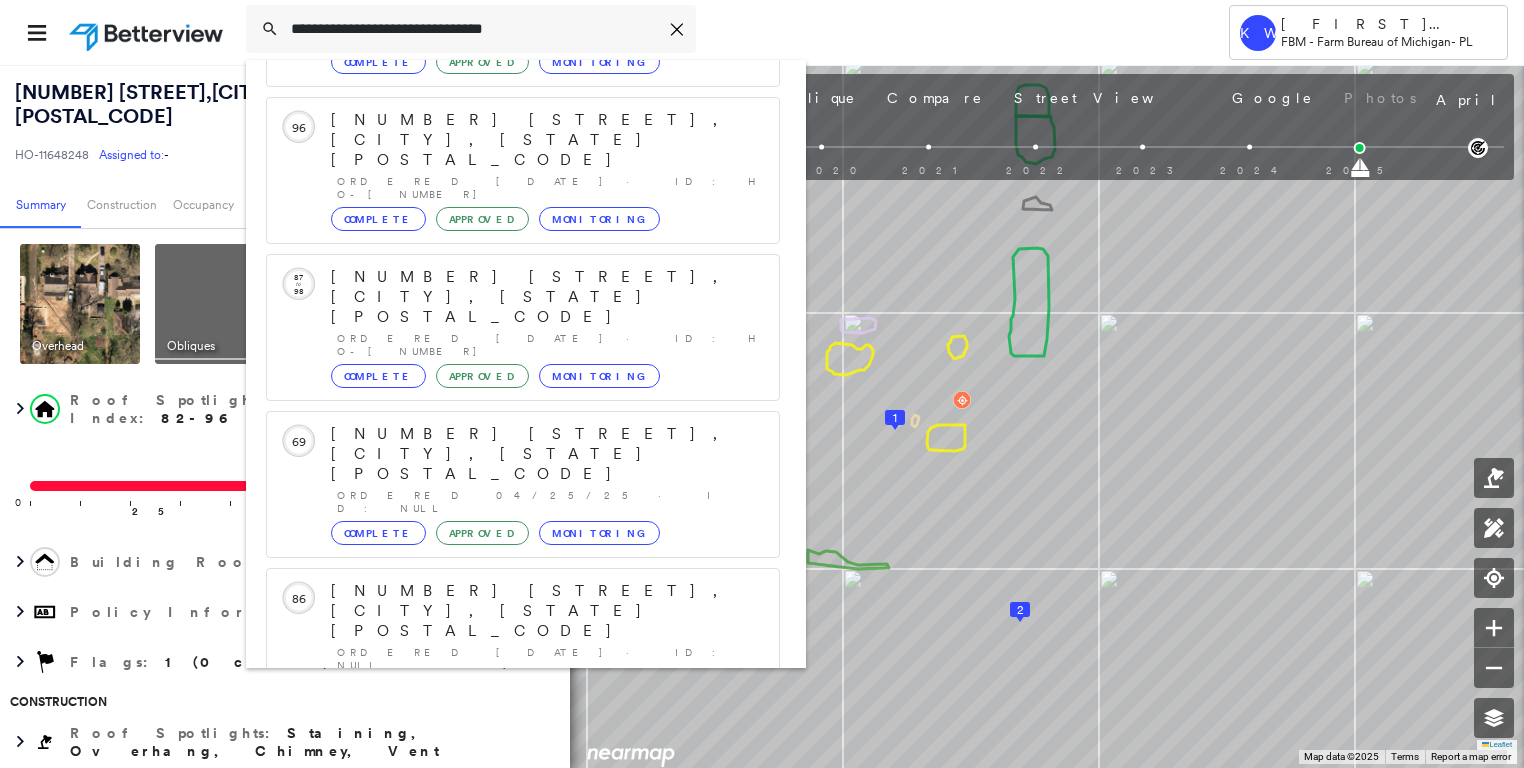 type on "**********" 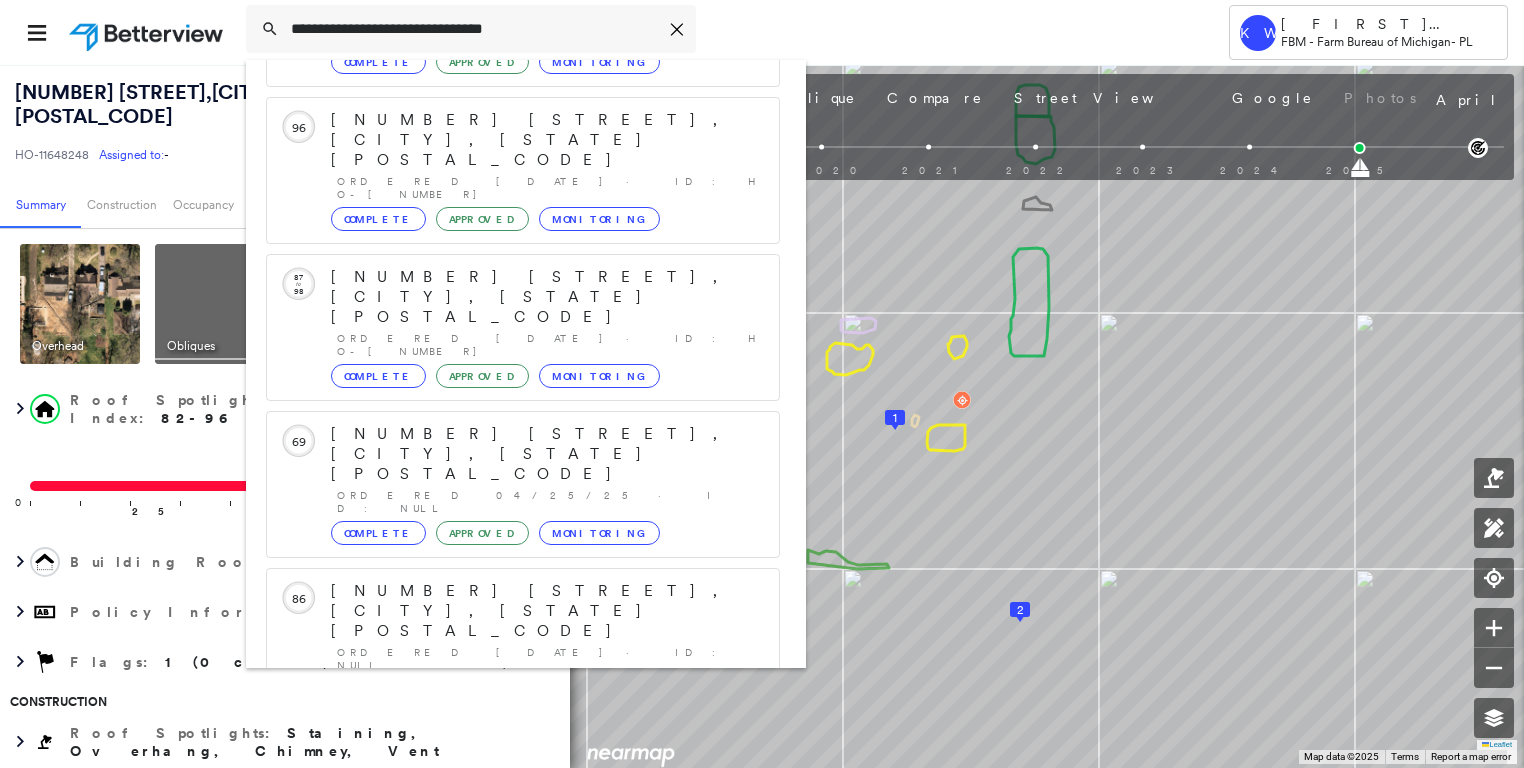 click 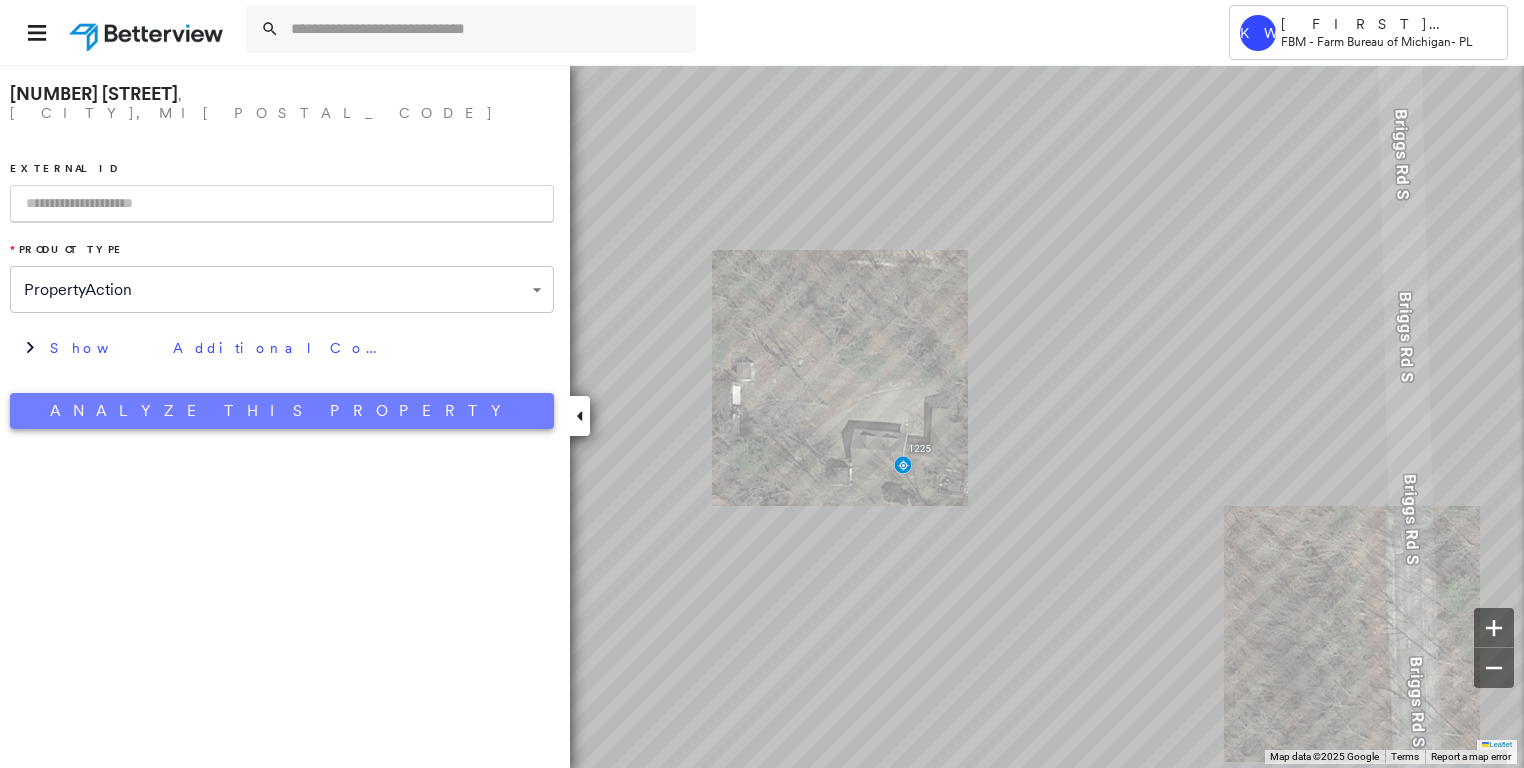 click on "Analyze This Property" at bounding box center (282, 411) 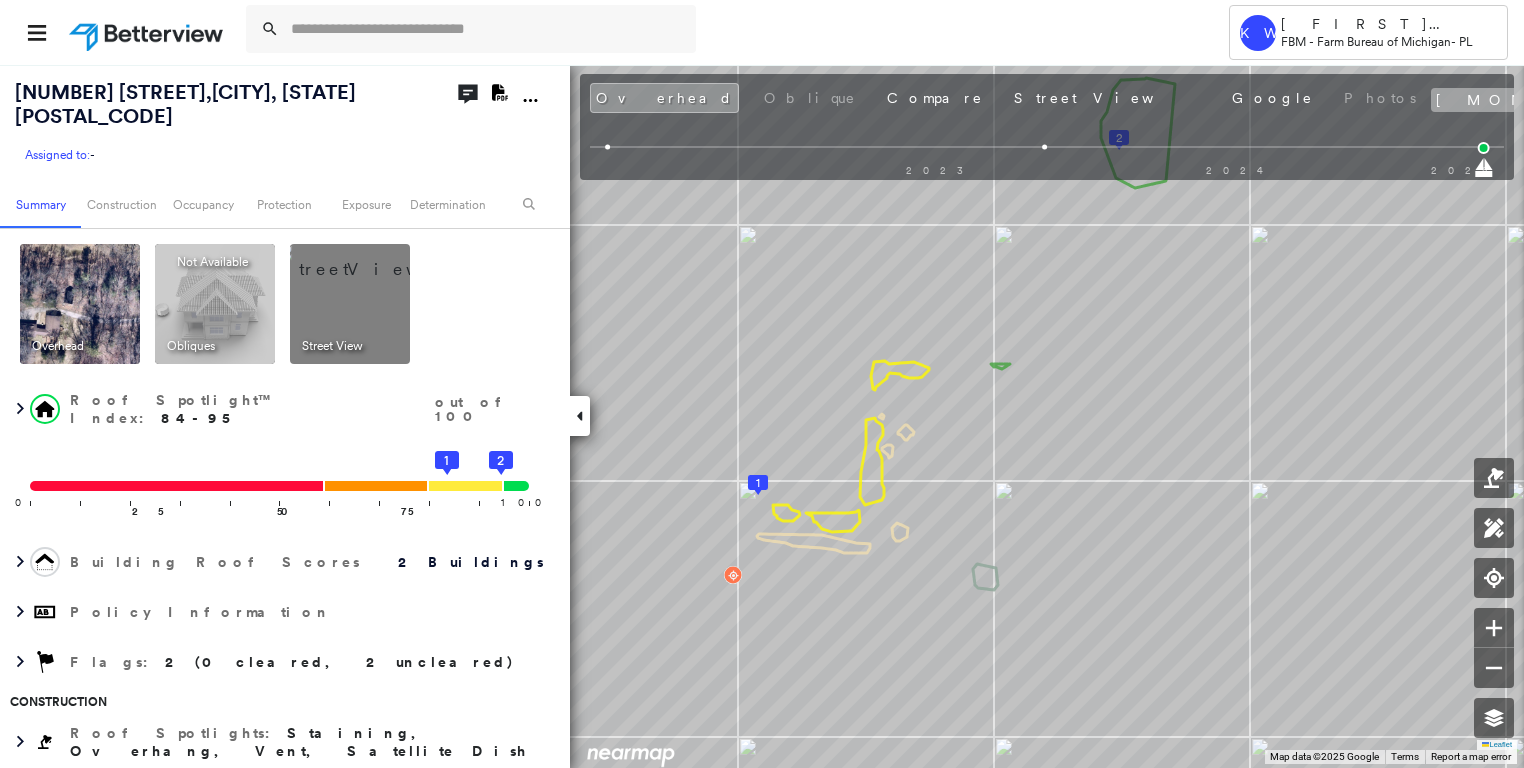 click on "[MONTH] [DAY], [YEAR]" at bounding box center [1652, 100] 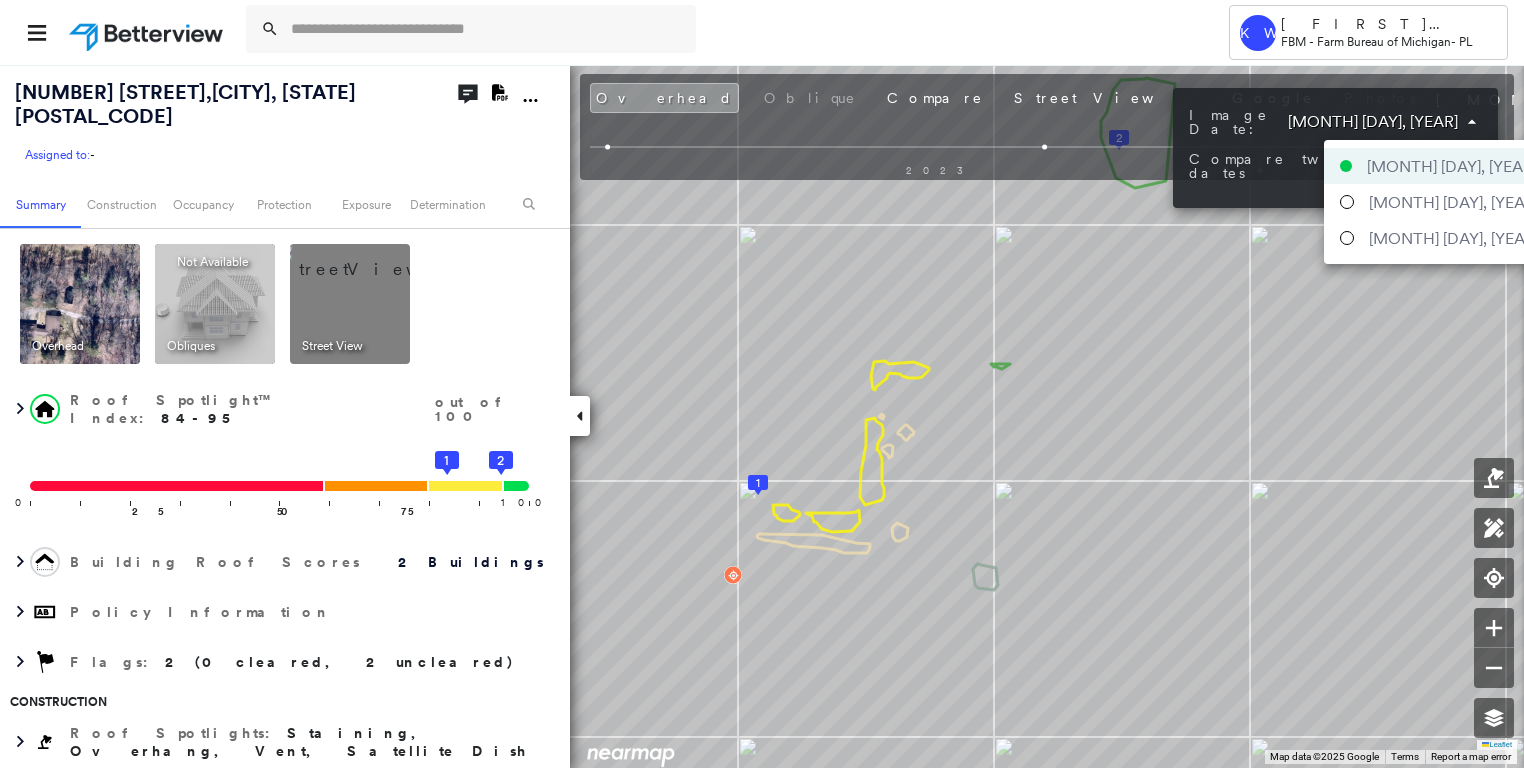 click on "Tower KW Kristina Wallace FBM - Farm Bureau of Michigan  -   PL [NUMBER] [STREET] ,  [CITY], [STATE] [POSTAL_CODE] Assigned to:  - Assigned to:  - Assigned to:  - Open Comments Download PDF Report Summary Construction Occupancy Protection Exposure Determination Overhead Obliques Not Available ; Street View Roof Spotlight™ Index :  84-95 out of 100 0 100 25 50 75 2 1 Building Roof Scores 2 Buildings Policy Information Flags :  2 (0 cleared, 2 uncleared) Construction Roof Spotlights :  Staining, Overhang, Vent, Satellite Dish Property Features Roof Size & Shape :  2 buildings  Occupancy Place Detail Protection Exposure FEMA Risk Index Additional Perils Tree Fall Risk:  Present   Determination Flags :  2 (0 cleared, 2 uncleared) Uncleared Flags (2) Cleared Flags  (0) TREE Tree Overhang Flagged [DATE] Clear Low Low Priority Flagged [DATE] Clear Action Taken New Entry History Quote/New Business Terms & Conditions Added ACV Endorsement Added Cosmetic Endorsement Inspection/Loss Control Onsite Inspection Ordered Save" at bounding box center (762, 384) 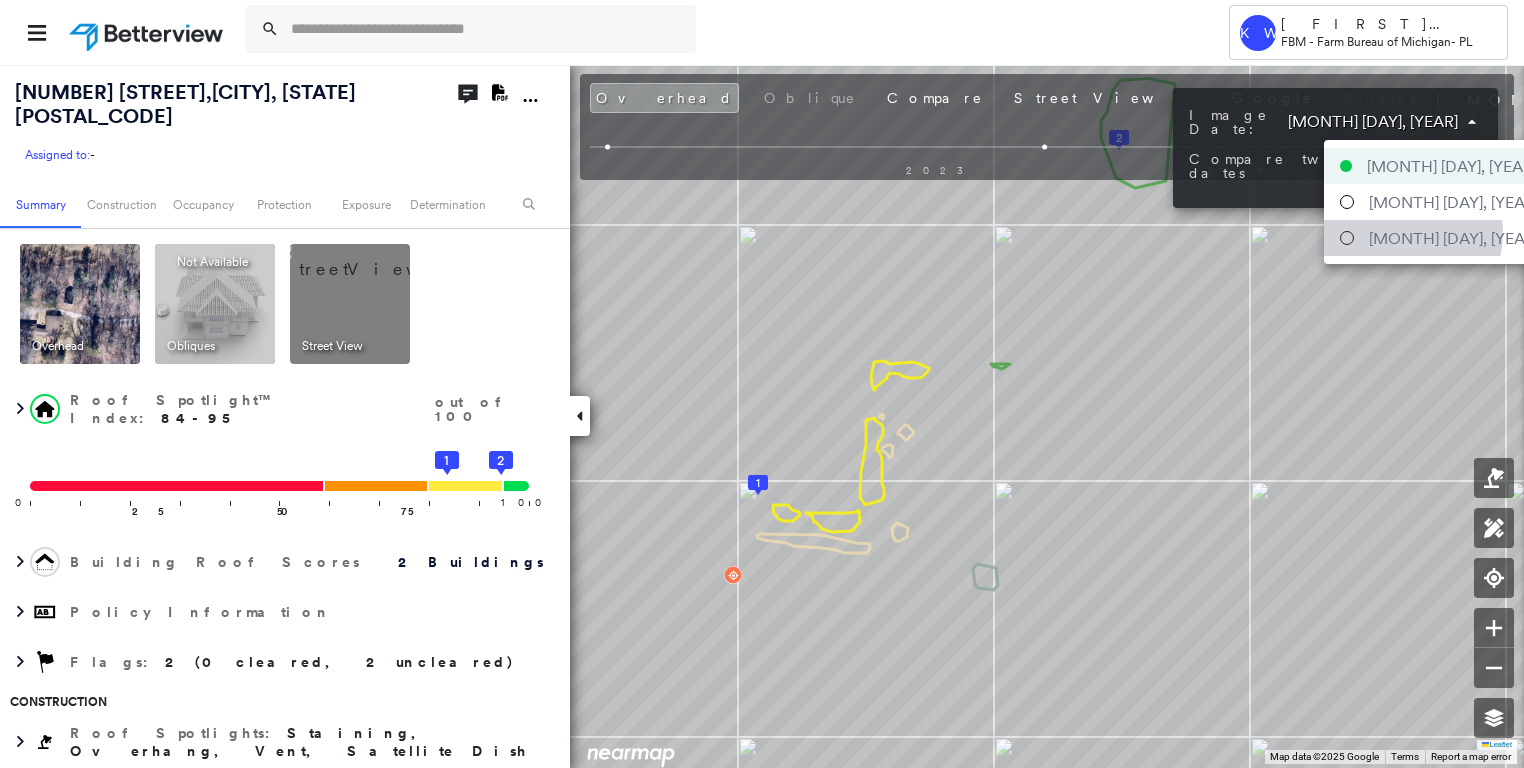 click on "[MONTH] [DAY], [YEAR]" at bounding box center (1454, 238) 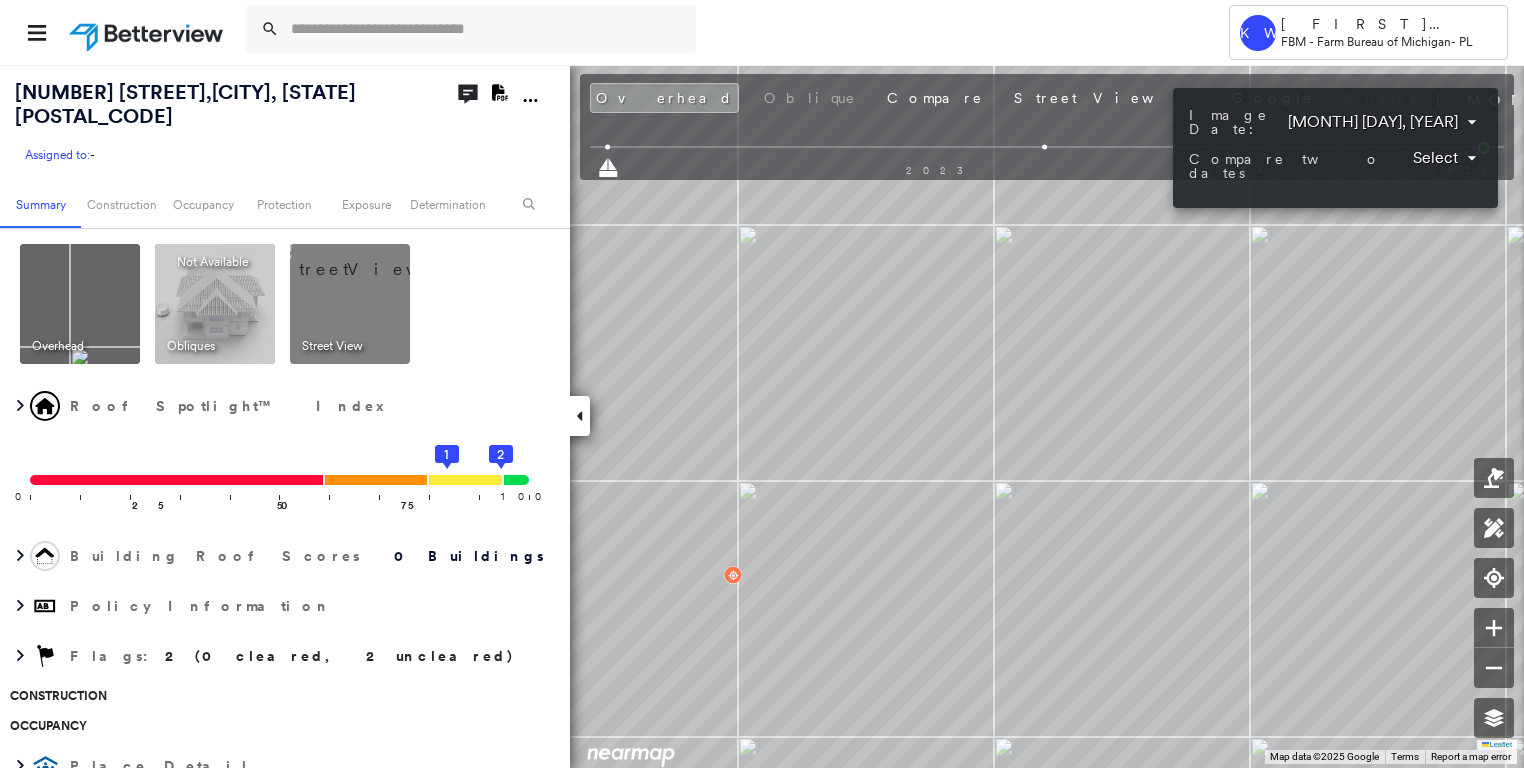 click on "Tower KW Kristina Wallace FBM - Farm Bureau of Michigan  -   PL [NUMBER] [STREET] ,  [CITY], [STATE] [POSTAL_CODE] Assigned to:  - Assigned to:  - Assigned to:  - Open Comments Download PDF Report Summary Construction Occupancy Protection Exposure Determination Overhead Obliques Not Available ; Street View Roof Spotlight™ Index 0 100 25 50 75 2 1 Building Roof Scores 0 Buildings Policy Information Flags :  2 (0 cleared, 2 uncleared) Construction Occupancy Place Detail Protection Exposure FEMA Risk Index Additional Perils Determination Flags :  2 (0 cleared, 2 uncleared) Uncleared Flags (2) Cleared Flags  (0) TREE Tree Overhang Flagged [DATE] Clear Low Low Priority Flagged [DATE] Clear Action Taken New Entry History Quote/New Business Terms & Conditions Added ACV Endorsement Added Cosmetic Endorsement Inspection/Loss Control Report Information Added to Inspection Survey Onsite Inspection Ordered Determined No Inspection Needed General Used Report to Further Agent/Insured Discussion Reject/Decline - New Business" at bounding box center (762, 384) 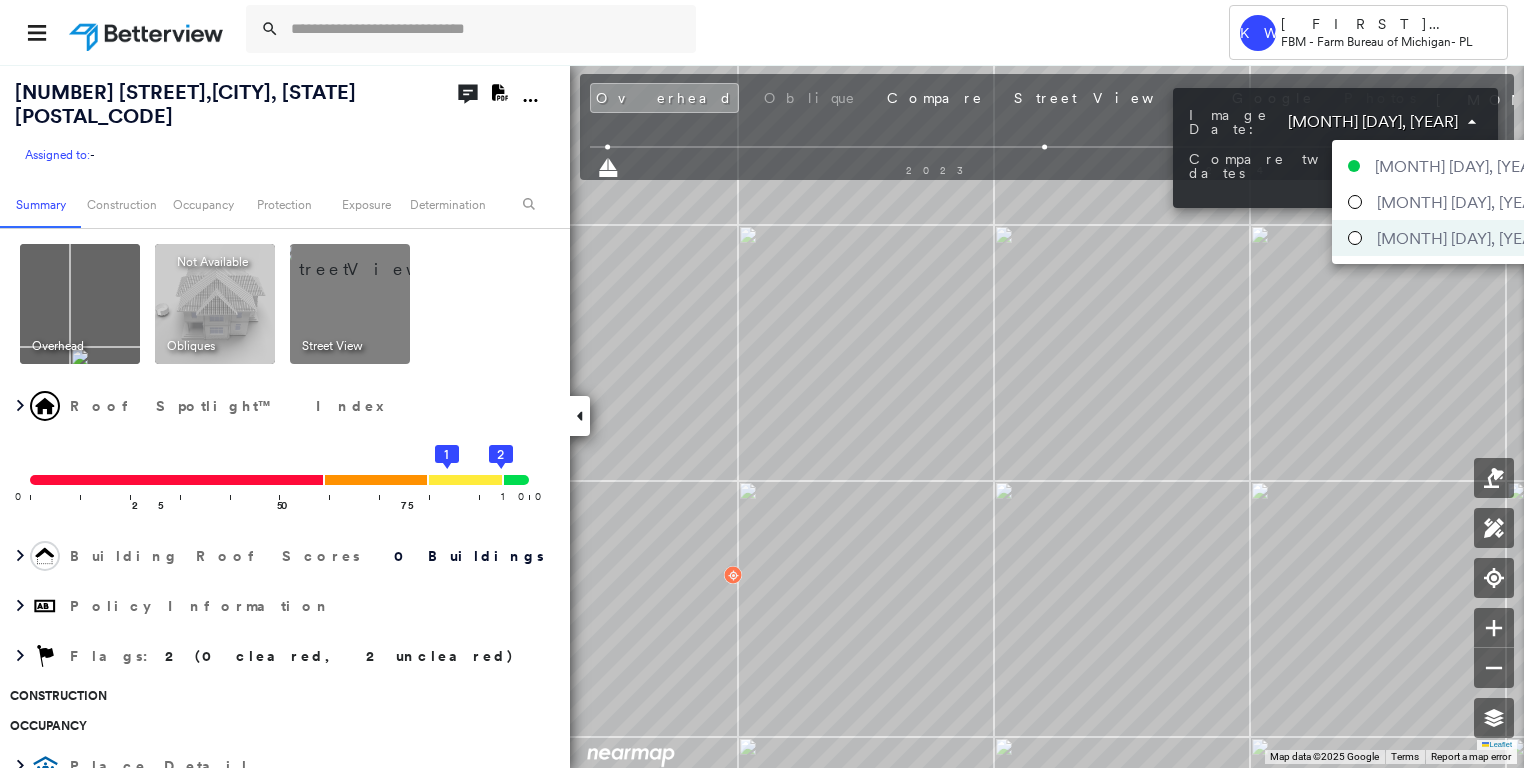 click on "[MONTH] [DAY], [YEAR]" at bounding box center (1462, 202) 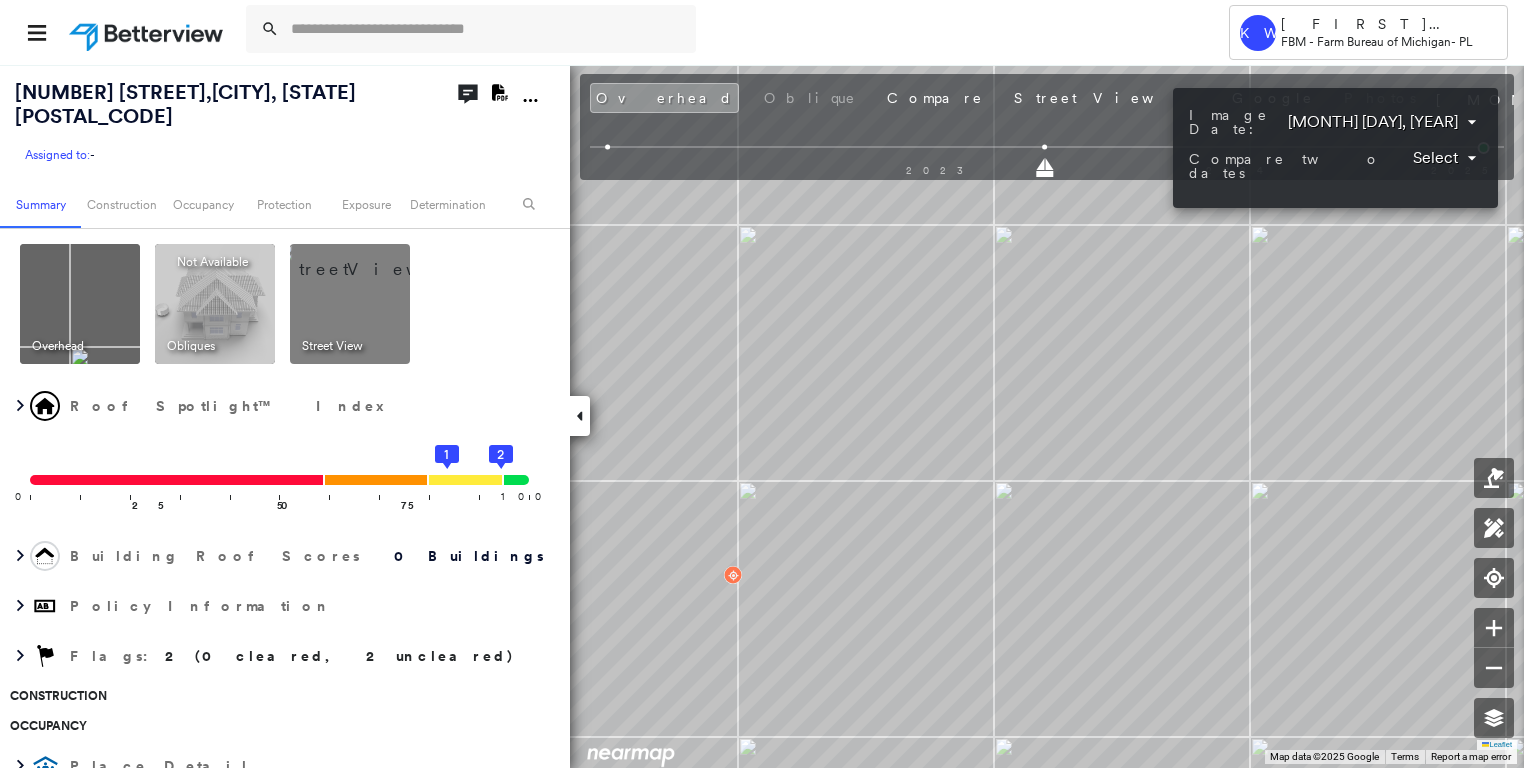 click on "Tower KW Kristina Wallace FBM - Farm Bureau of Michigan  -   PL [NUMBER] [STREET] ,  [CITY], [STATE] [POSTAL_CODE] Assigned to:  - Assigned to:  - Assigned to:  - Open Comments Download PDF Report Summary Construction Occupancy Protection Exposure Determination Overhead Obliques Not Available ; Street View Roof Spotlight™ Index 0 100 25 50 75 2 1 Building Roof Scores 0 Buildings Policy Information Flags :  2 (0 cleared, 2 uncleared) Construction Occupancy Place Detail Protection Exposure FEMA Risk Index Additional Perils Determination Flags :  2 (0 cleared, 2 uncleared) Uncleared Flags (2) Cleared Flags  (0) TREE Tree Overhang Flagged [DATE] Clear Low Low Priority Flagged [DATE] Clear Action Taken New Entry History Quote/New Business Terms & Conditions Added ACV Endorsement Added Cosmetic Endorsement Inspection/Loss Control Report Information Added to Inspection Survey Onsite Inspection Ordered Determined No Inspection Needed General Used Report to Further Agent/Insured Discussion Reject/Decline - New Business" at bounding box center (762, 384) 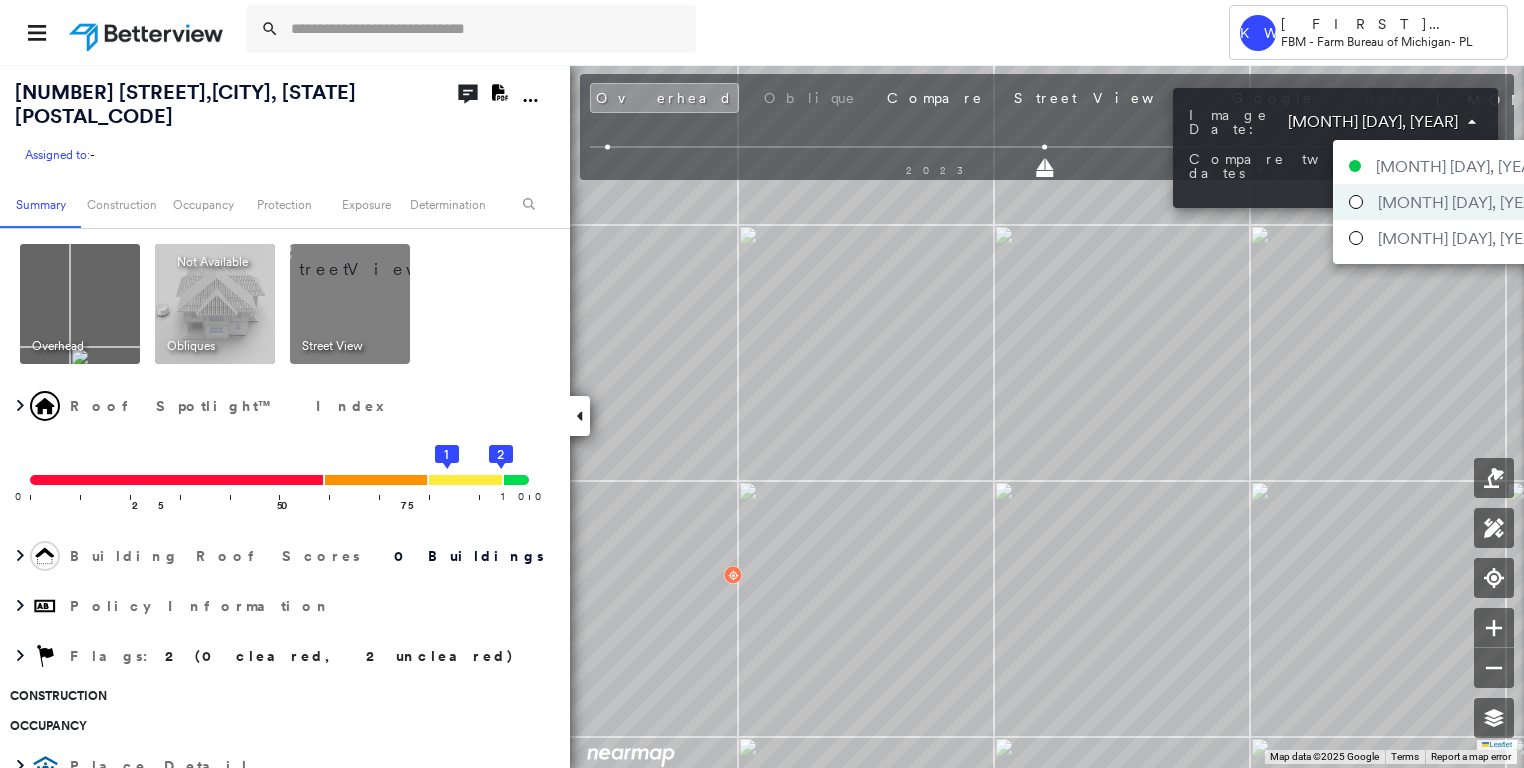 click on "[MONTH] [DAY], [YEAR]" at bounding box center (1461, 166) 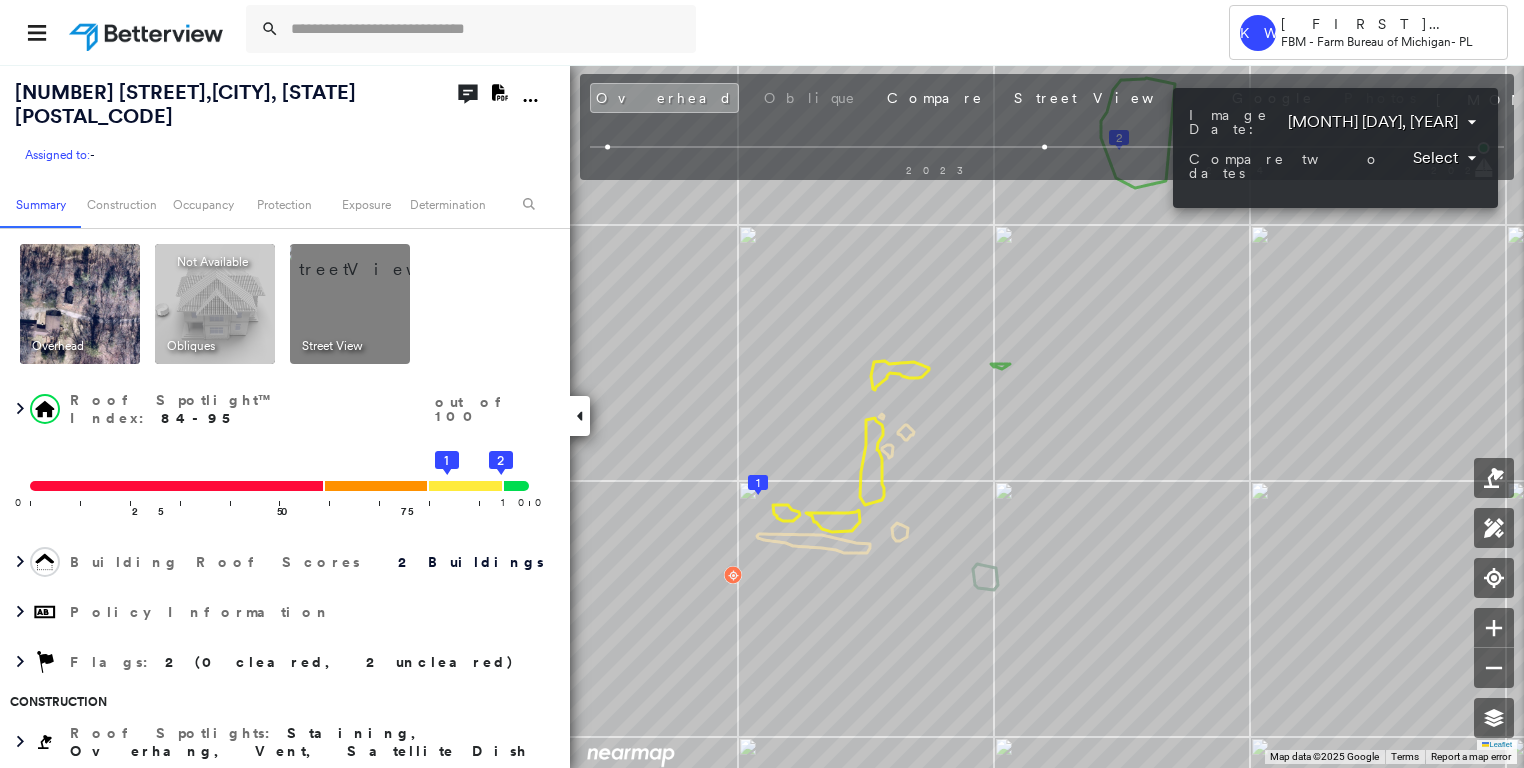click on "Tower KW Kristina Wallace FBM - Farm Bureau of Michigan  -   PL [NUMBER] [STREET] ,  [CITY], [STATE] [POSTAL_CODE] Assigned to:  - Assigned to:  - Assigned to:  - Open Comments Download PDF Report Summary Construction Occupancy Protection Exposure Determination Overhead Obliques Not Available ; Street View Roof Spotlight™ Index :  84-95 out of 100 0 100 25 50 75 1 2 Building Roof Scores 2 Buildings Policy Information Flags :  2 (0 cleared, 2 uncleared) Construction Roof Spotlights :  Staining, Overhang, Vent, Satellite Dish Property Features Roof Size & Shape :  2 buildings  Occupancy Place Detail Protection Exposure FEMA Risk Index Additional Perils Tree Fall Risk:  Present   Determination Flags :  2 (0 cleared, 2 uncleared) Uncleared Flags (2) Cleared Flags  (0) TREE Tree Overhang Flagged [DATE] Clear Low Low Priority Flagged [DATE] Clear Action Taken New Entry History Quote/New Business Terms & Conditions Added ACV Endorsement Added Cosmetic Endorsement Inspection/Loss Control Onsite Inspection Ordered Save" at bounding box center [762, 384] 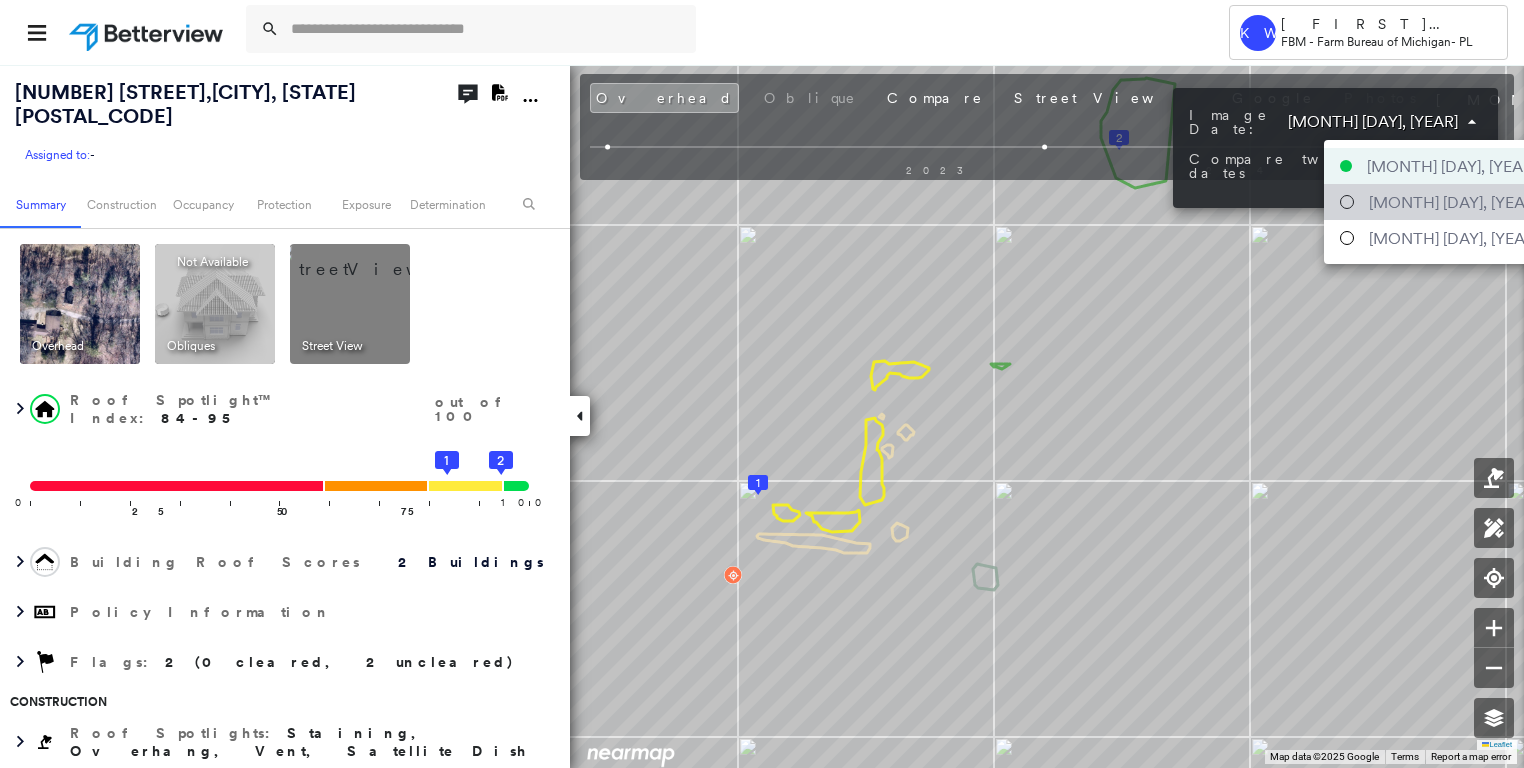 click on "[MONTH] [DAY], [YEAR]" at bounding box center (1454, 202) 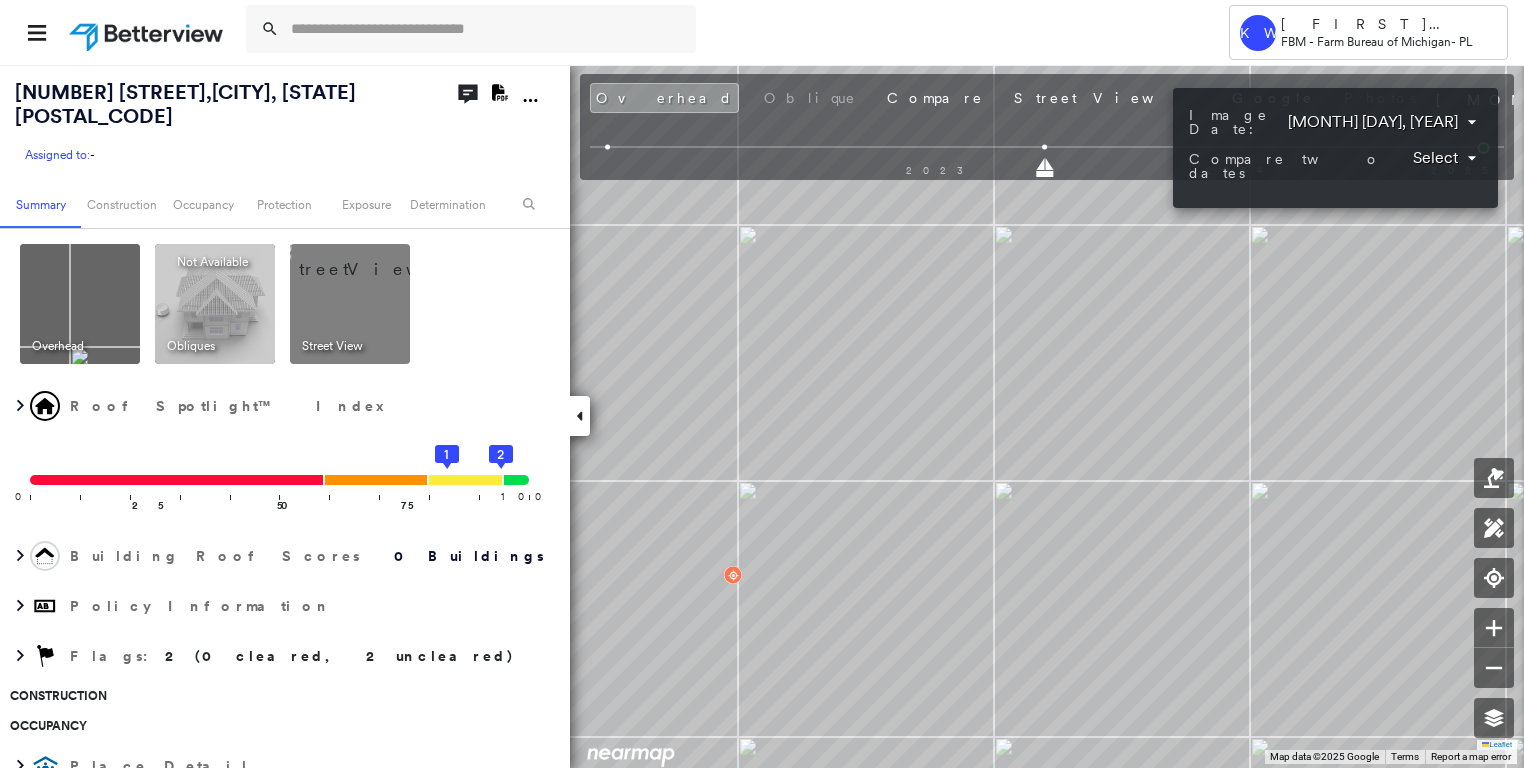 click on "Tower KW Kristina Wallace FBM - Farm Bureau of Michigan  -   PL [NUMBER] [STREET] ,  [CITY], [STATE] [POSTAL_CODE] Assigned to:  - Assigned to:  - Assigned to:  - Open Comments Download PDF Report Summary Construction Occupancy Protection Exposure Determination Overhead Obliques Not Available ; Street View Roof Spotlight™ Index 0 100 25 50 75 1 2 Building Roof Scores 0 Buildings Policy Information Flags :  2 (0 cleared, 2 uncleared) Construction Occupancy Place Detail Protection Exposure FEMA Risk Index Additional Perils Determination Flags :  2 (0 cleared, 2 uncleared) Uncleared Flags (2) Cleared Flags  (0) TREE Tree Overhang Flagged [DATE] Clear Low Low Priority Flagged [DATE] Clear Action Taken New Entry History Quote/New Business Terms & Conditions Added ACV Endorsement Added Cosmetic Endorsement Inspection/Loss Control Report Information Added to Inspection Survey Onsite Inspection Ordered Determined No Inspection Needed General Used Report to Further Agent/Insured Discussion Reject/Decline - New Business" at bounding box center [762, 384] 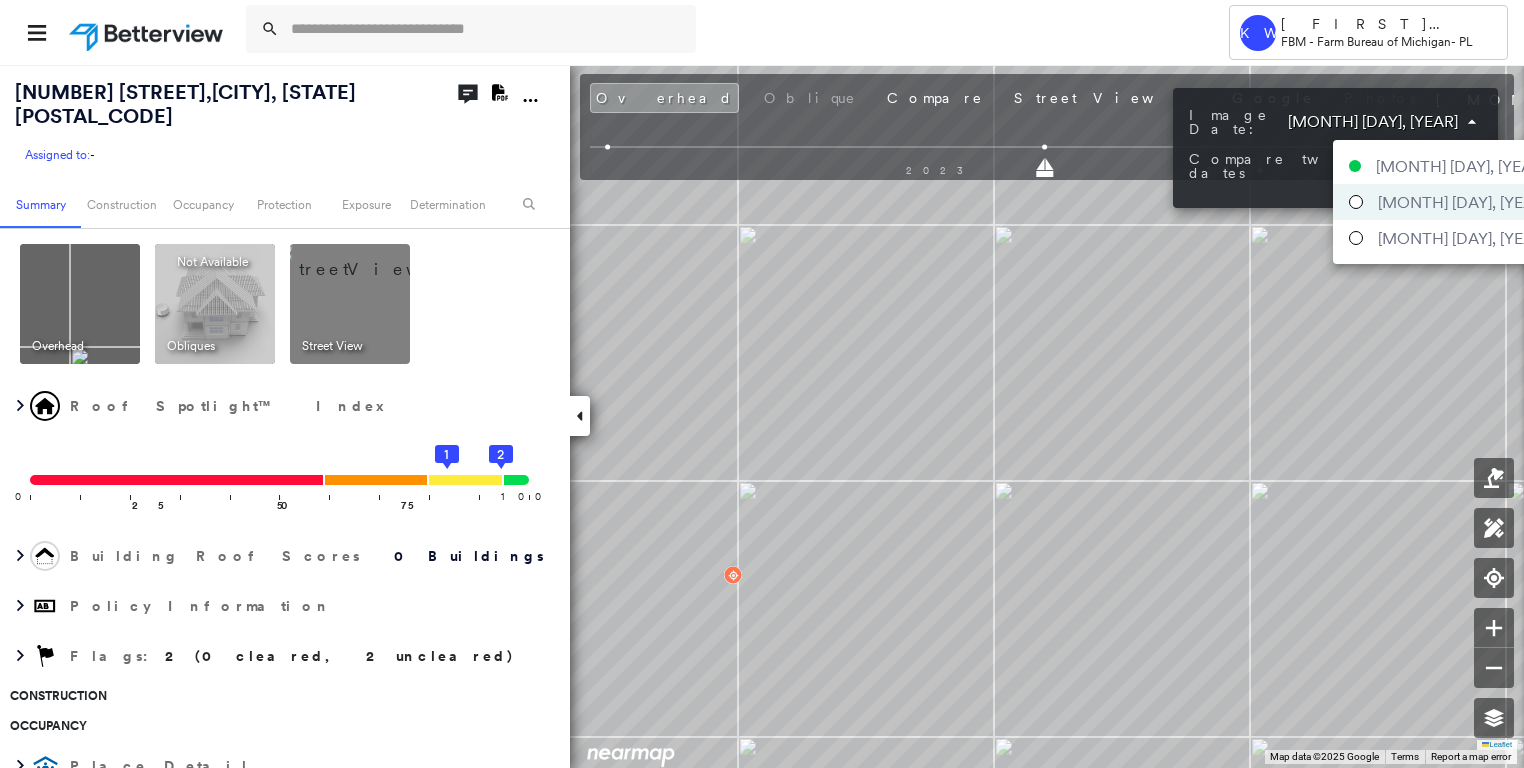 click on "[MONTH] [DAY], [YEAR]" at bounding box center [1463, 238] 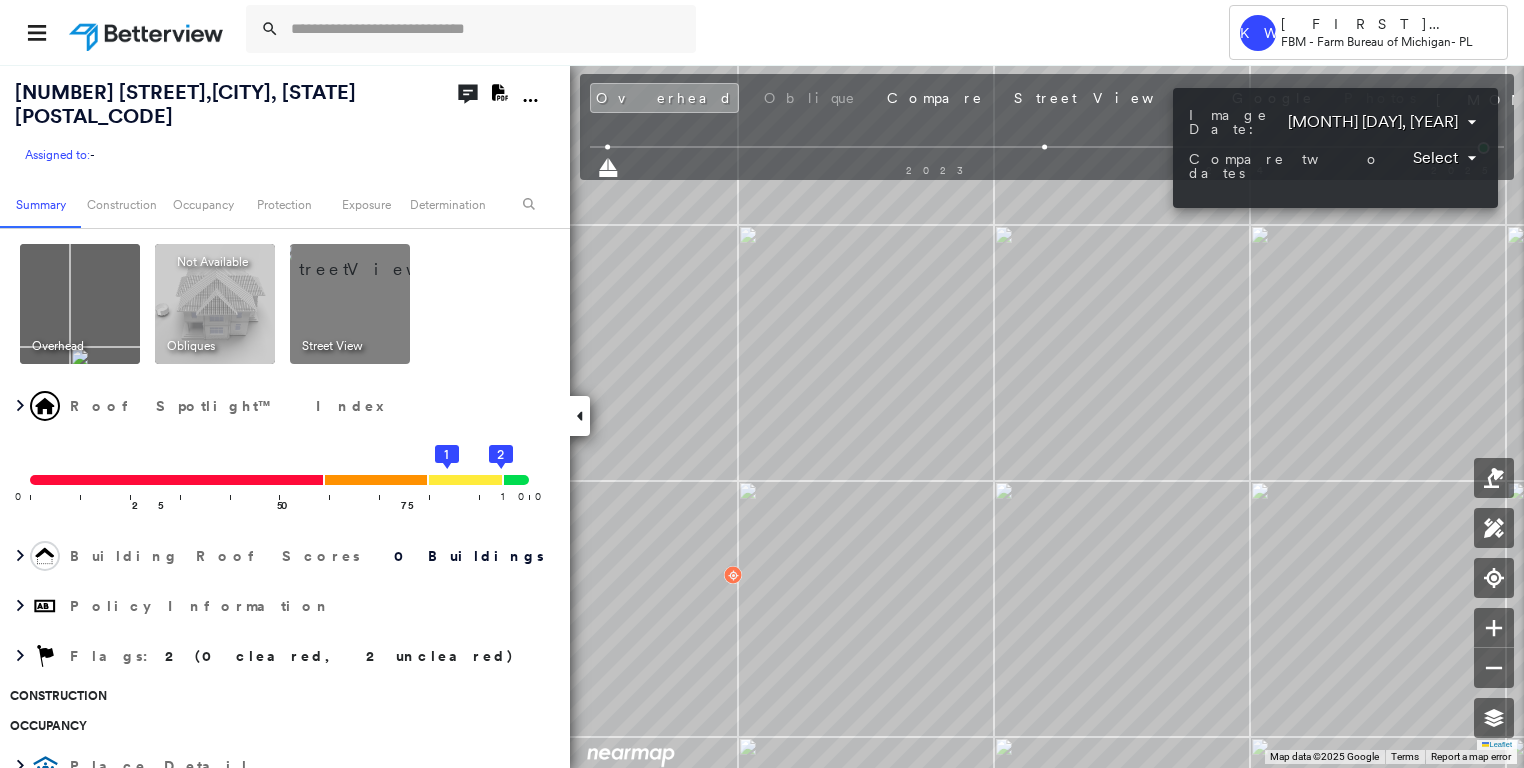 click on "Tower KW Kristina Wallace FBM - Farm Bureau of Michigan  -   PL [NUMBER] [STREET] ,  [CITY], [STATE] [POSTAL_CODE] Assigned to:  - Assigned to:  - Assigned to:  - Open Comments Download PDF Report Summary Construction Occupancy Protection Exposure Determination Overhead Obliques Not Available ; Street View Roof Spotlight™ Index 0 100 25 50 75 1 2 Building Roof Scores 0 Buildings Policy Information Flags :  2 (0 cleared, 2 uncleared) Construction Occupancy Place Detail Protection Exposure FEMA Risk Index Additional Perils Determination Flags :  2 (0 cleared, 2 uncleared) Uncleared Flags (2) Cleared Flags  (0) TREE Tree Overhang Flagged [DATE] Clear Low Low Priority Flagged [DATE] Clear Action Taken New Entry History Quote/New Business Terms & Conditions Added ACV Endorsement Added Cosmetic Endorsement Inspection/Loss Control Report Information Added to Inspection Survey Onsite Inspection Ordered Determined No Inspection Needed General Used Report to Further Agent/Insured Discussion Reject/Decline - New Business" at bounding box center [762, 384] 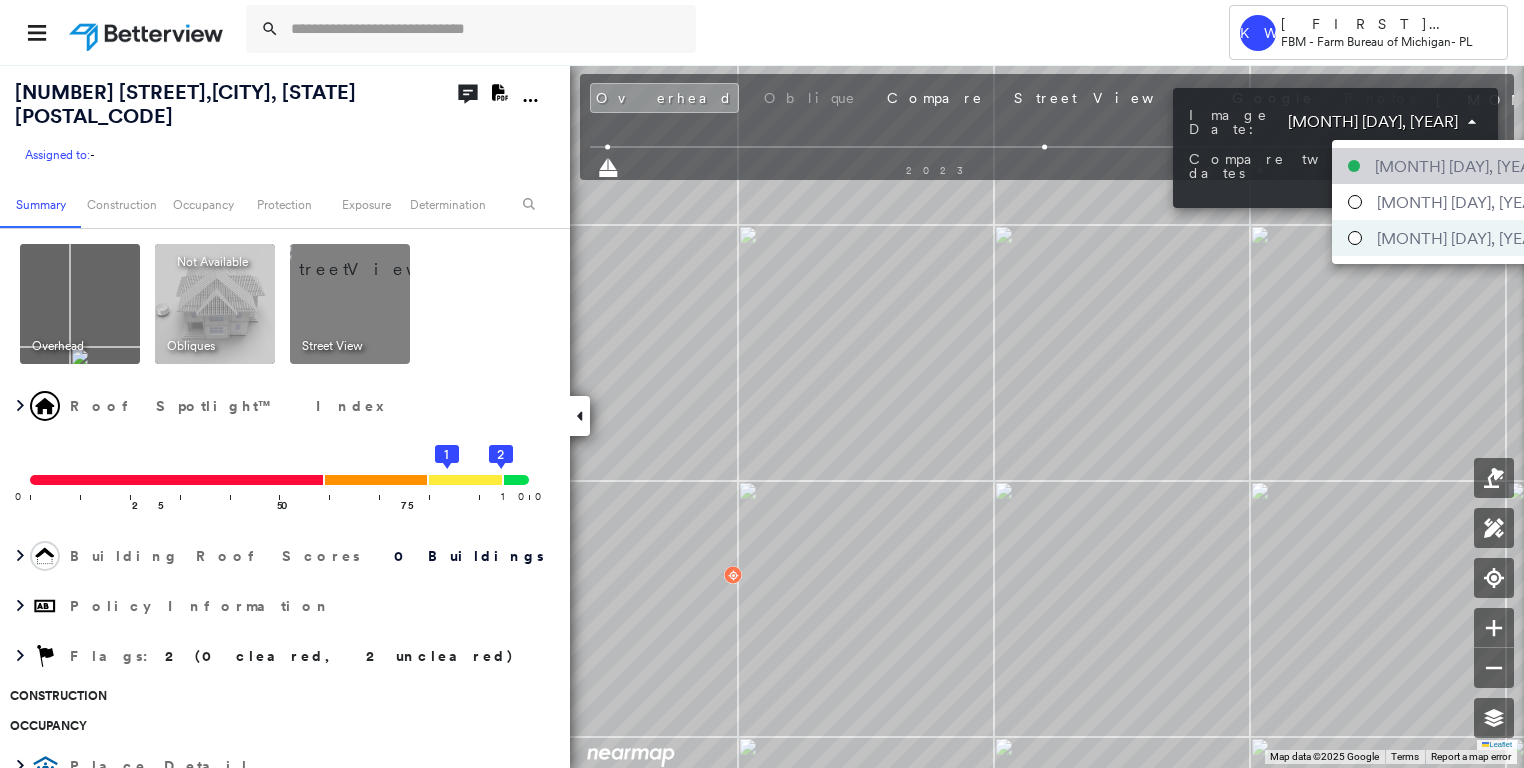 click on "[MONTH] [DAY], [YEAR]" at bounding box center (1460, 166) 